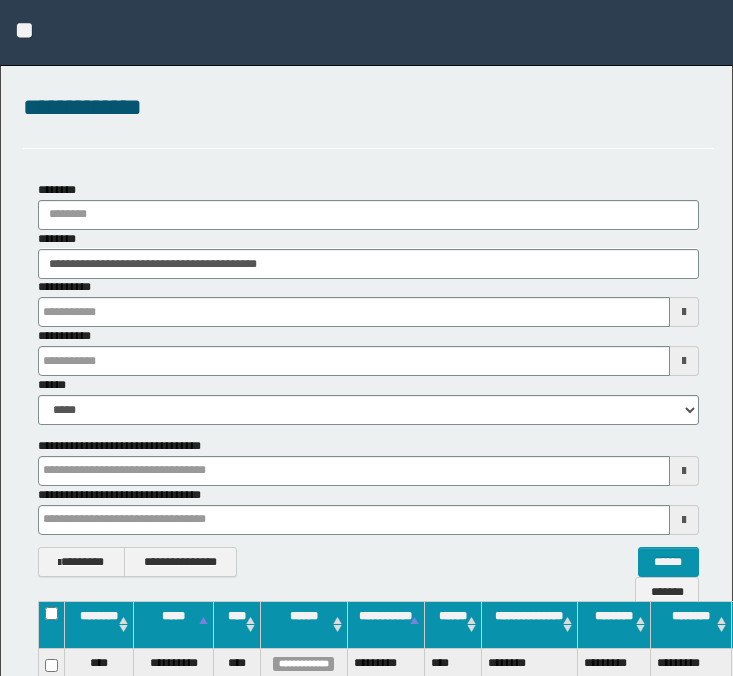 scroll, scrollTop: 263, scrollLeft: 0, axis: vertical 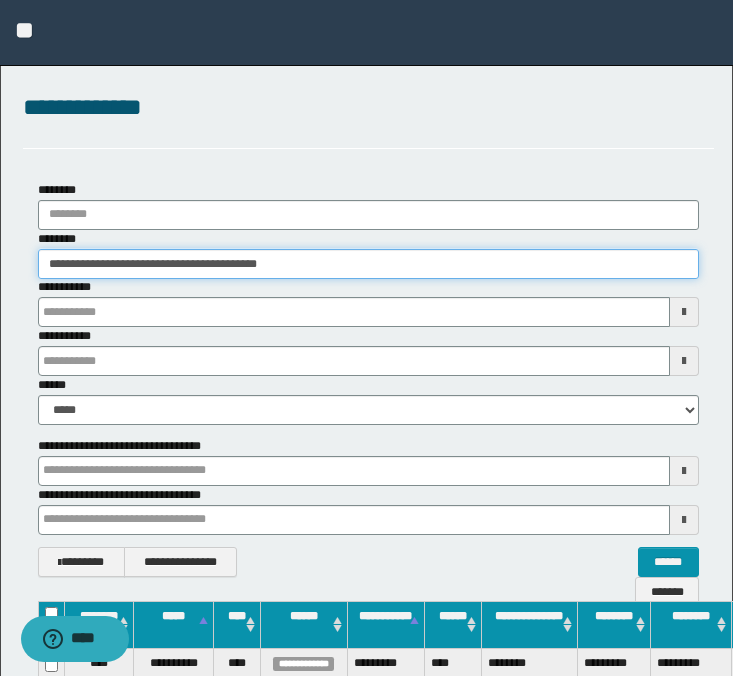 drag, startPoint x: 357, startPoint y: 271, endPoint x: 13, endPoint y: 267, distance: 344.02325 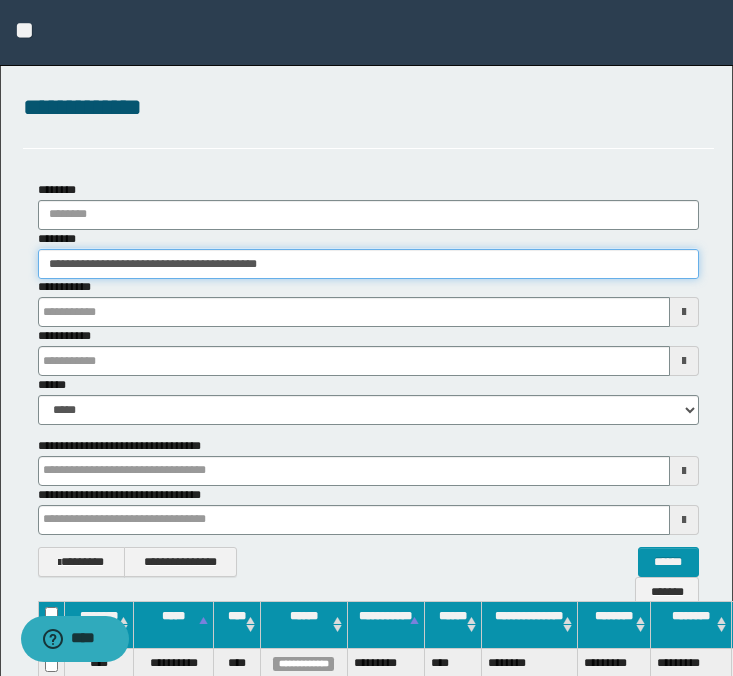 click on "**********" at bounding box center [368, 379] 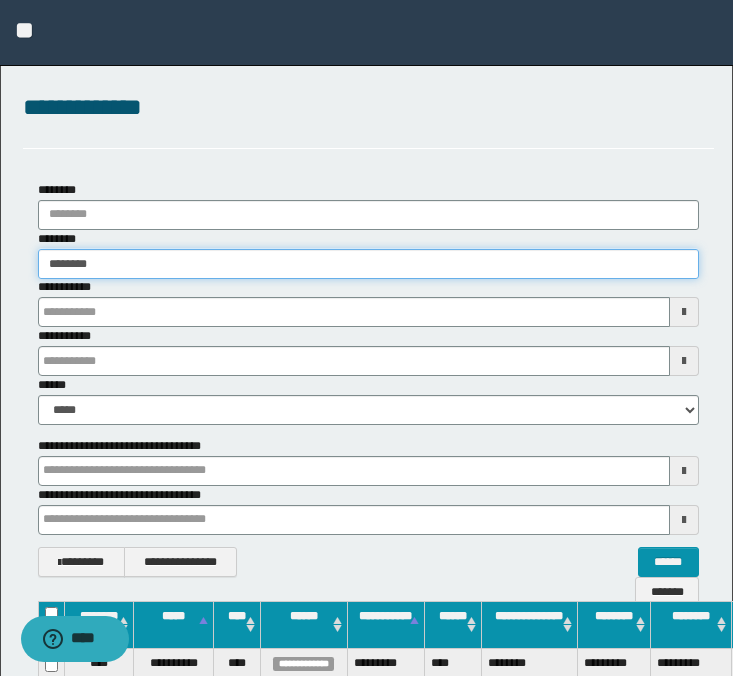 type on "********" 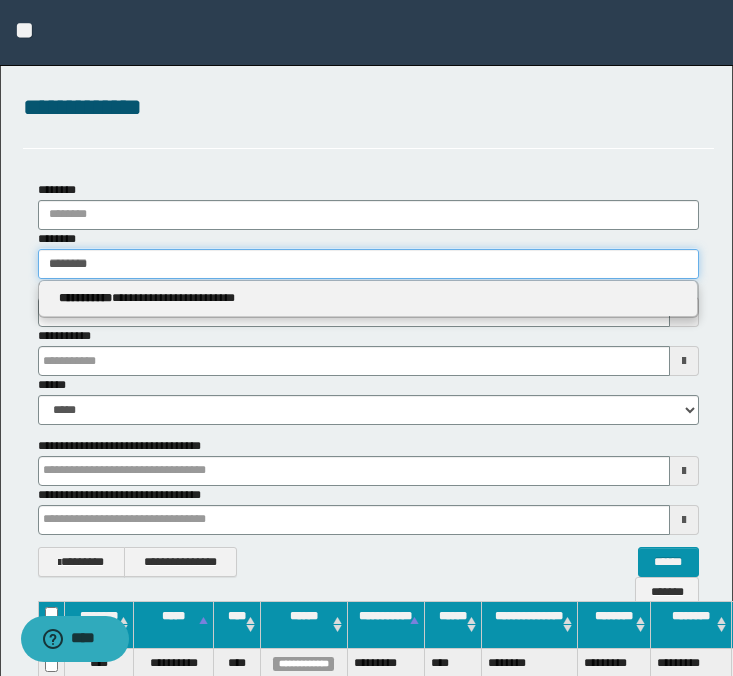 paste on "********" 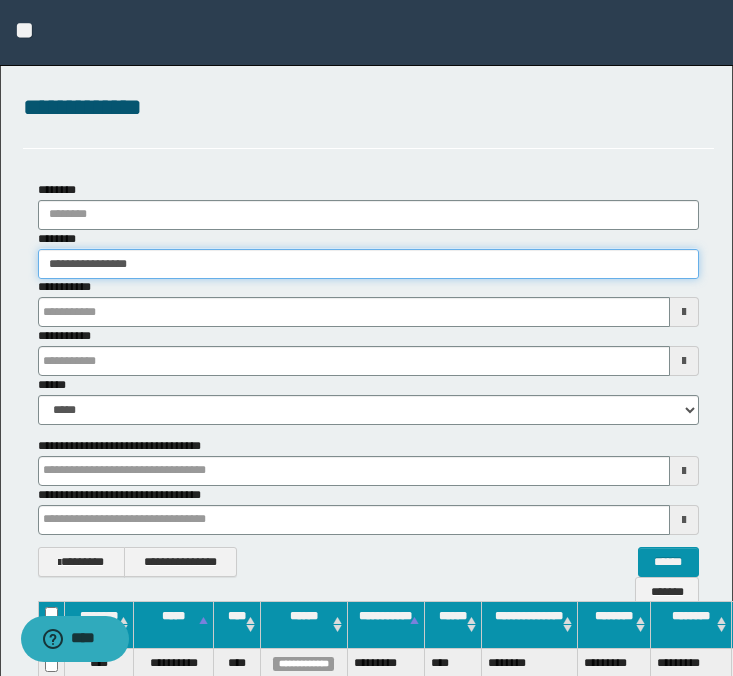 drag, startPoint x: 206, startPoint y: 265, endPoint x: -3, endPoint y: 266, distance: 209.0024 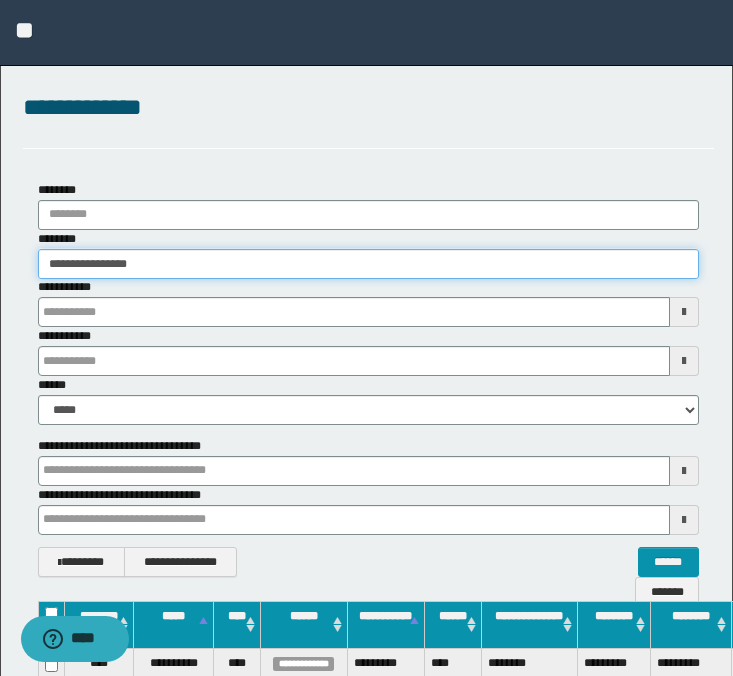 click on "**********" at bounding box center [366, 338] 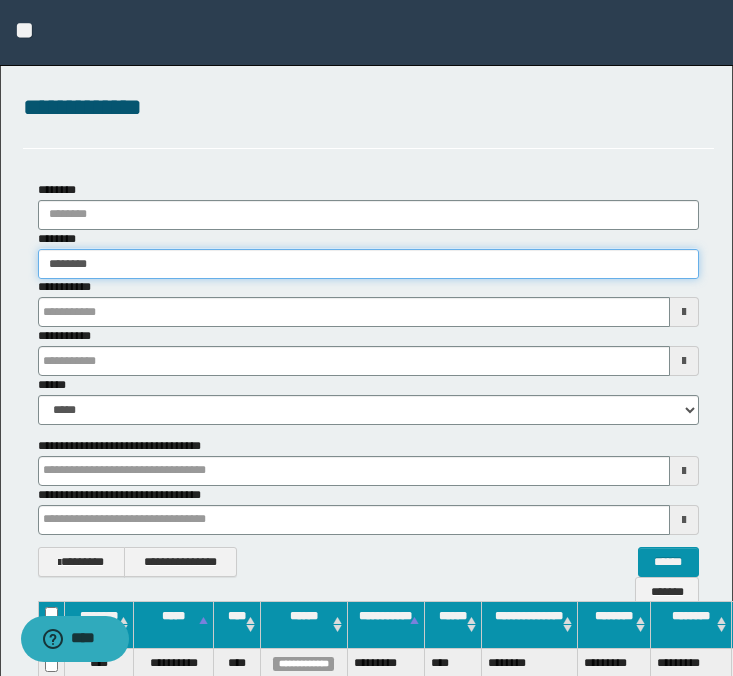 type on "********" 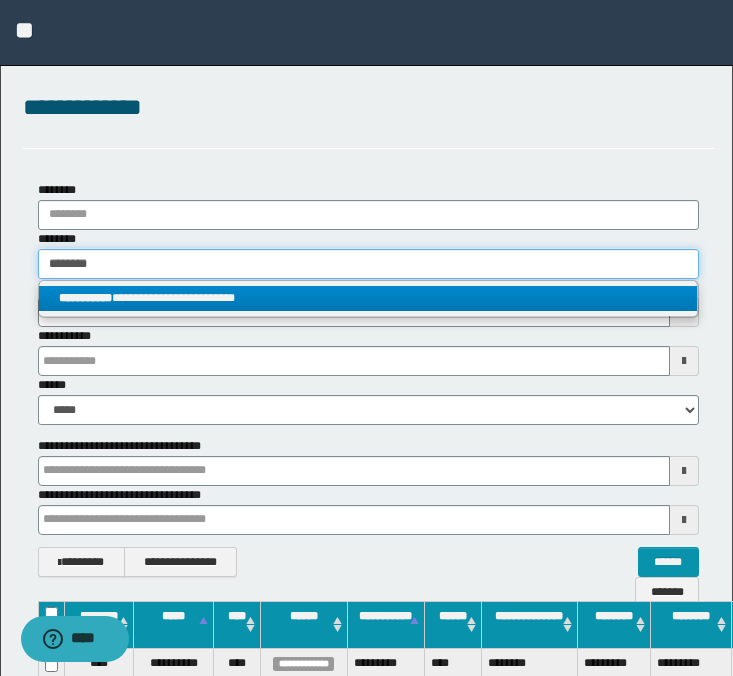 type on "********" 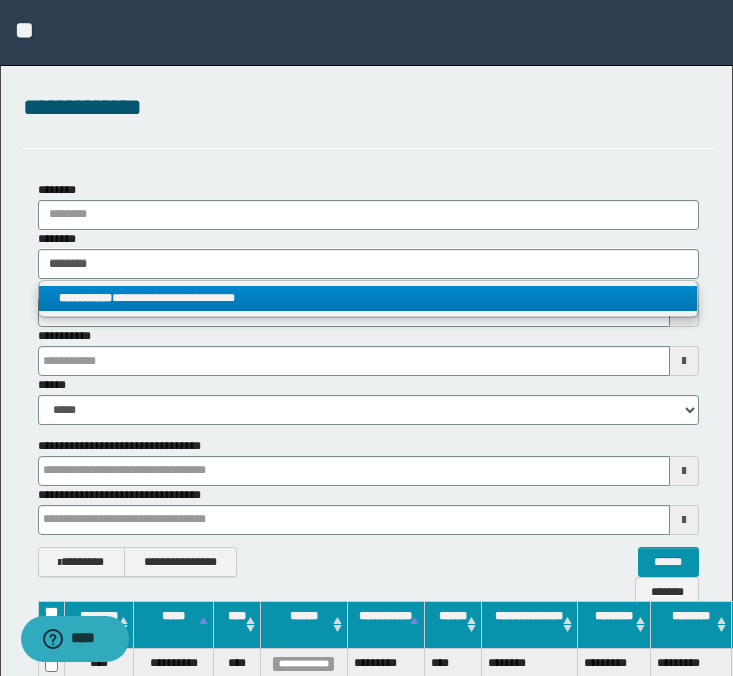 click on "**********" at bounding box center (368, 298) 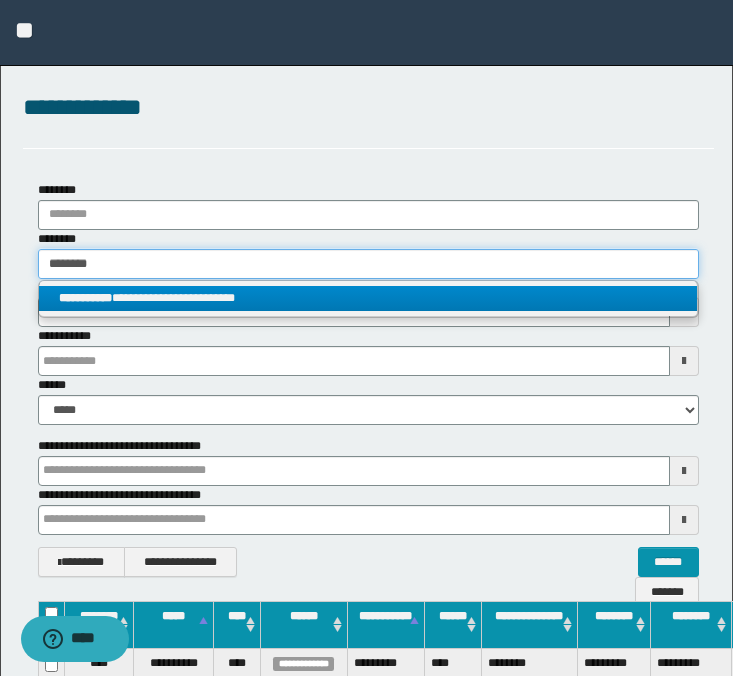 type 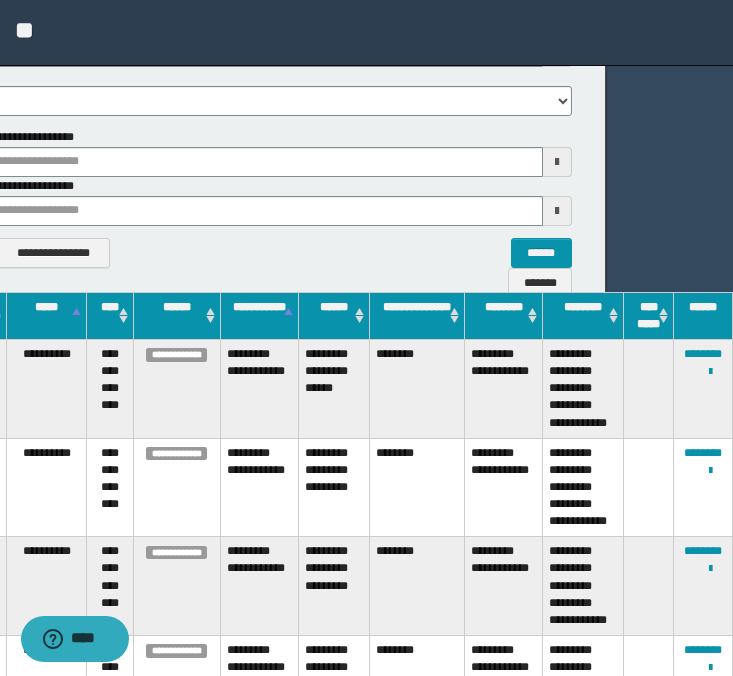 scroll, scrollTop: 559, scrollLeft: 127, axis: both 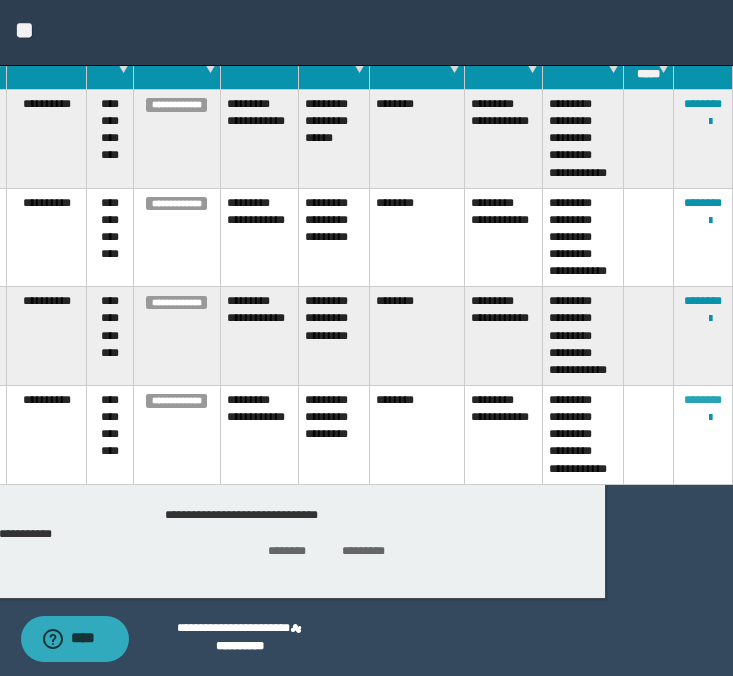 click on "********" at bounding box center [703, 400] 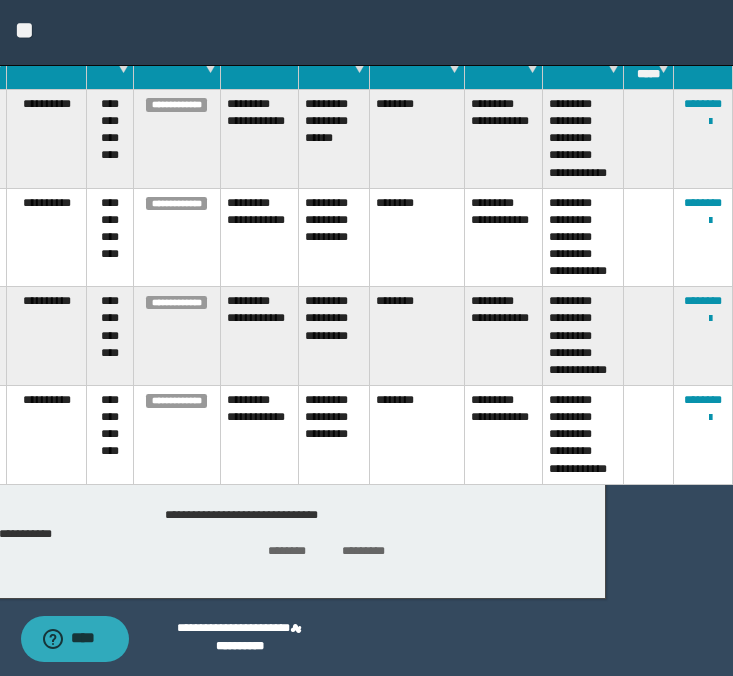 scroll, scrollTop: 559, scrollLeft: 113, axis: both 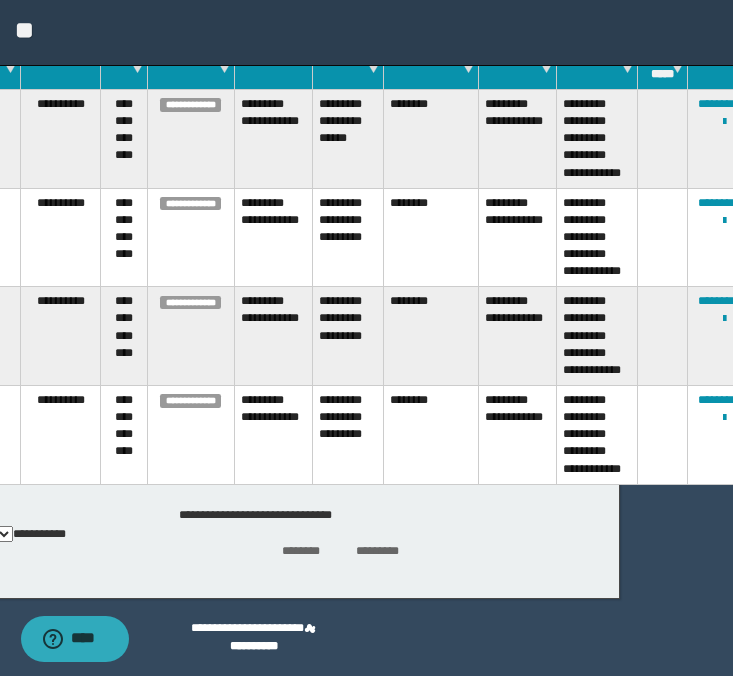 click on "**********" at bounding box center [716, 435] 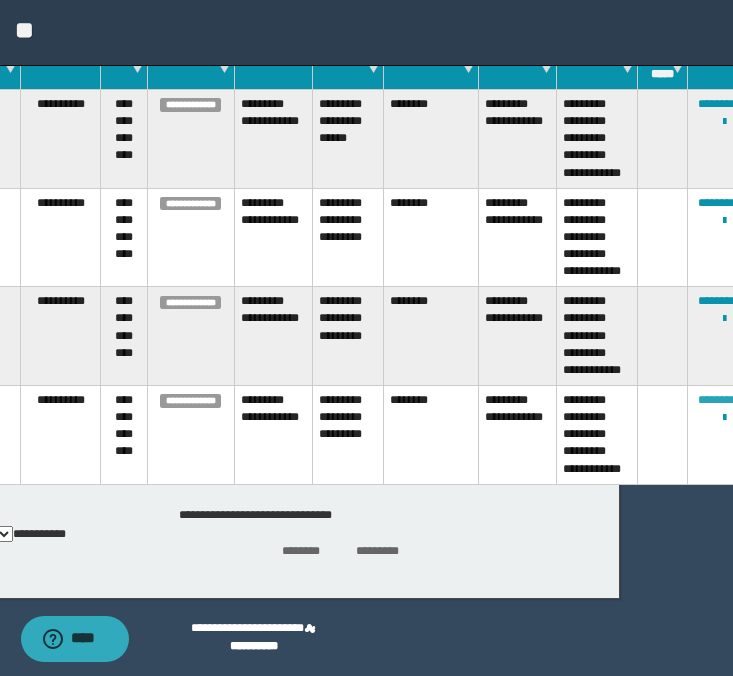 click on "********" at bounding box center [717, 400] 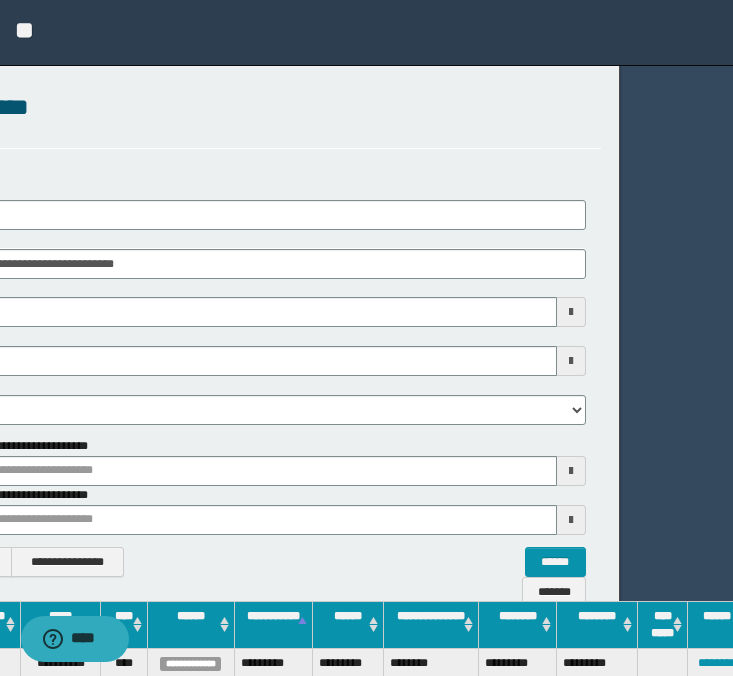 scroll, scrollTop: 0, scrollLeft: 0, axis: both 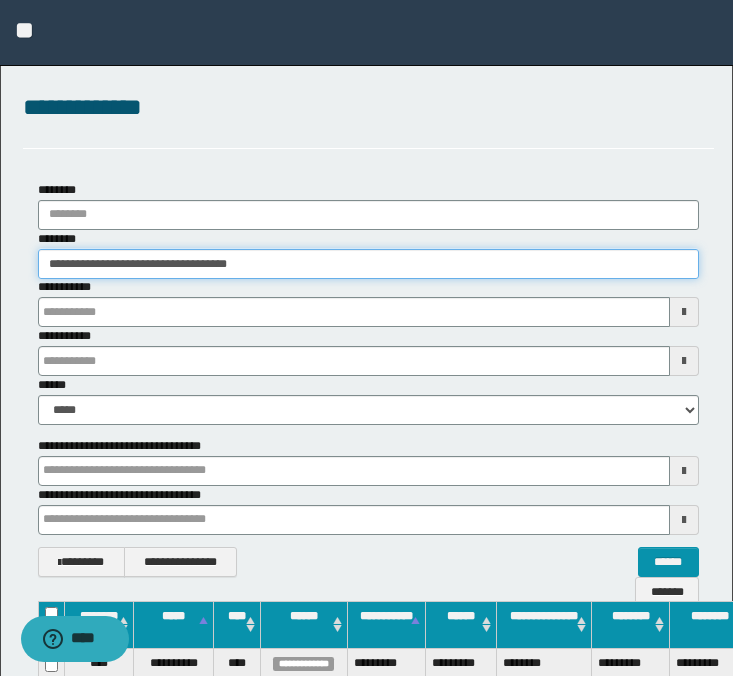 drag, startPoint x: 335, startPoint y: 270, endPoint x: -3, endPoint y: 263, distance: 338.07248 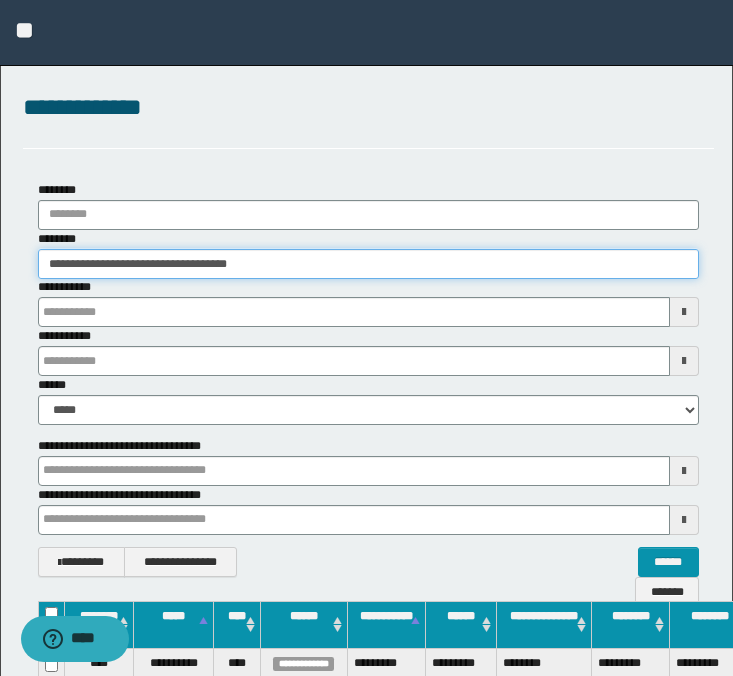 click on "**********" at bounding box center (366, 338) 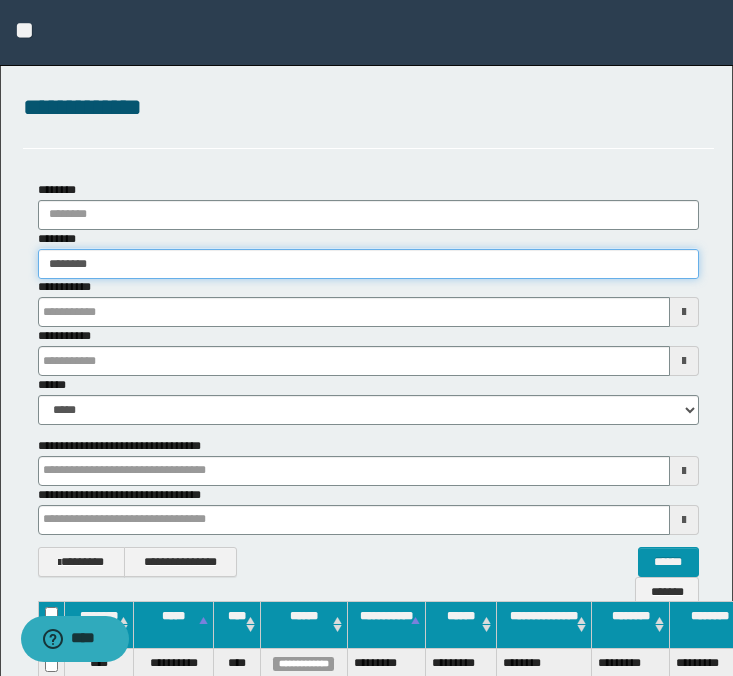type on "********" 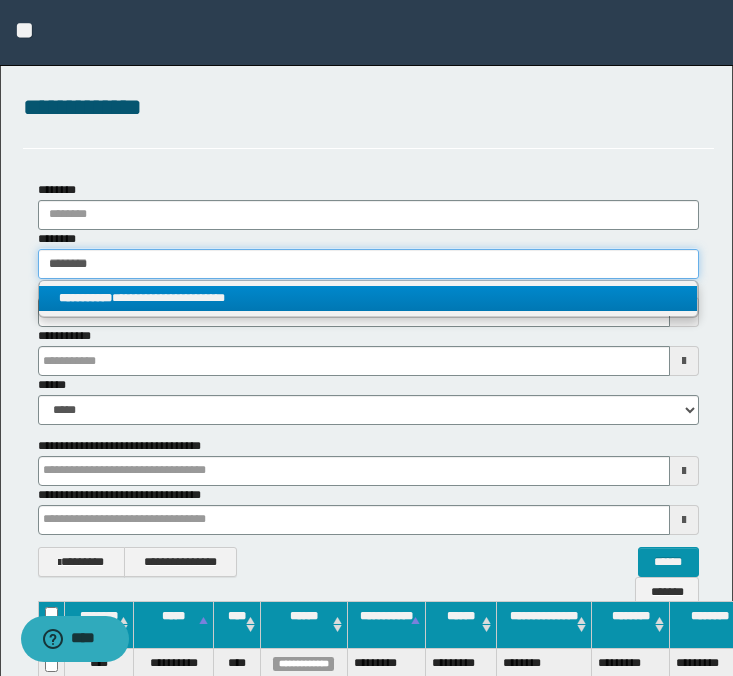 type on "********" 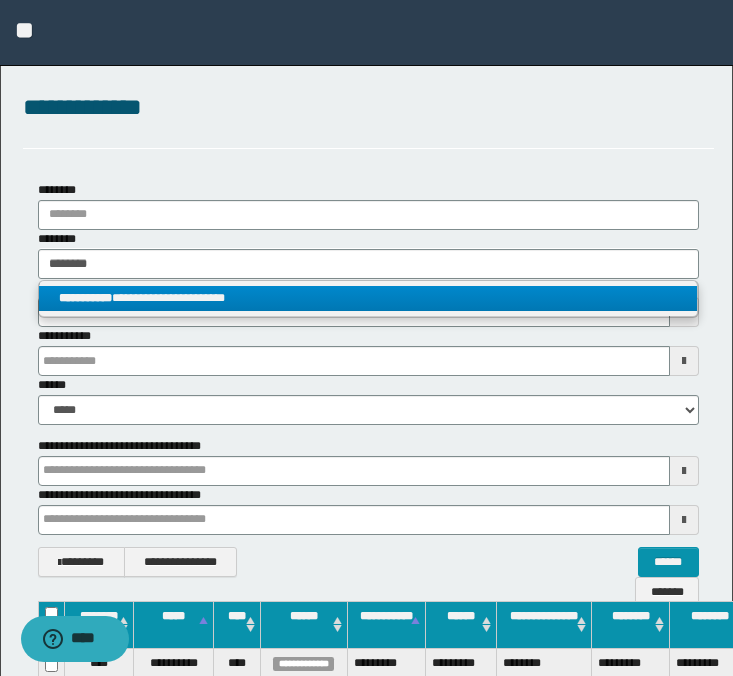 click on "**********" at bounding box center [368, 298] 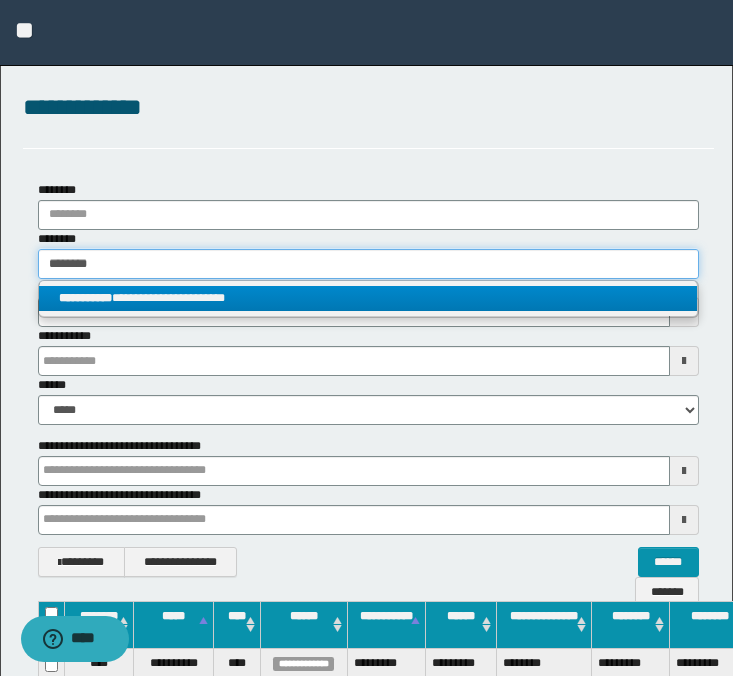 type 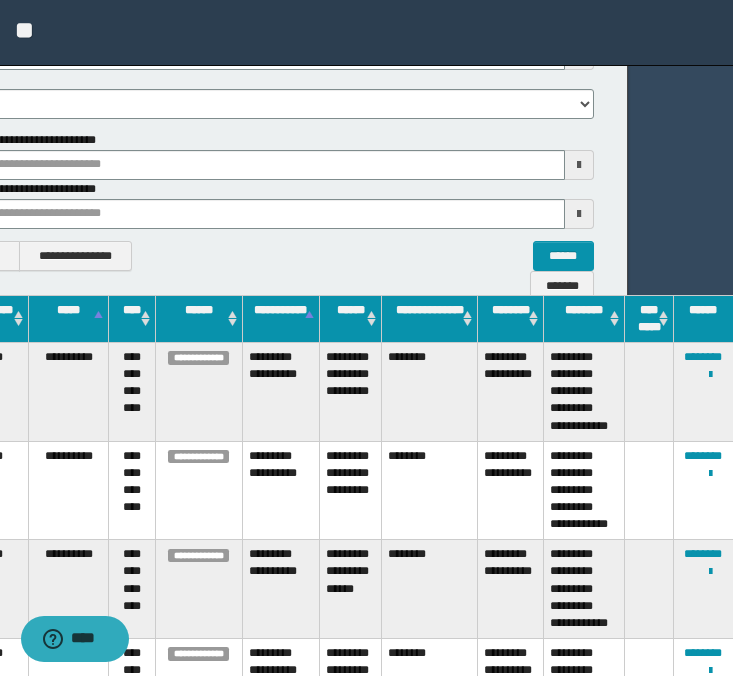 scroll, scrollTop: 559, scrollLeft: 105, axis: both 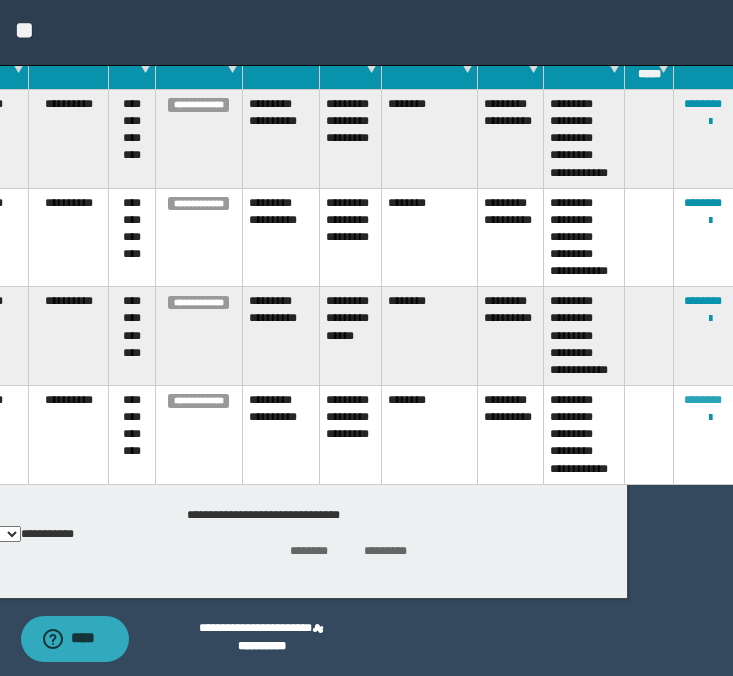 click on "********" at bounding box center [703, 400] 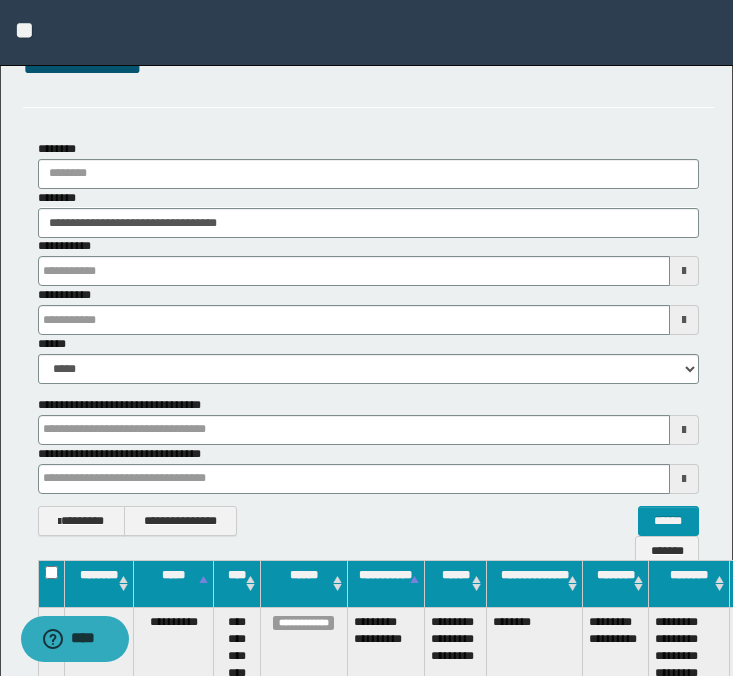 scroll, scrollTop: 0, scrollLeft: 0, axis: both 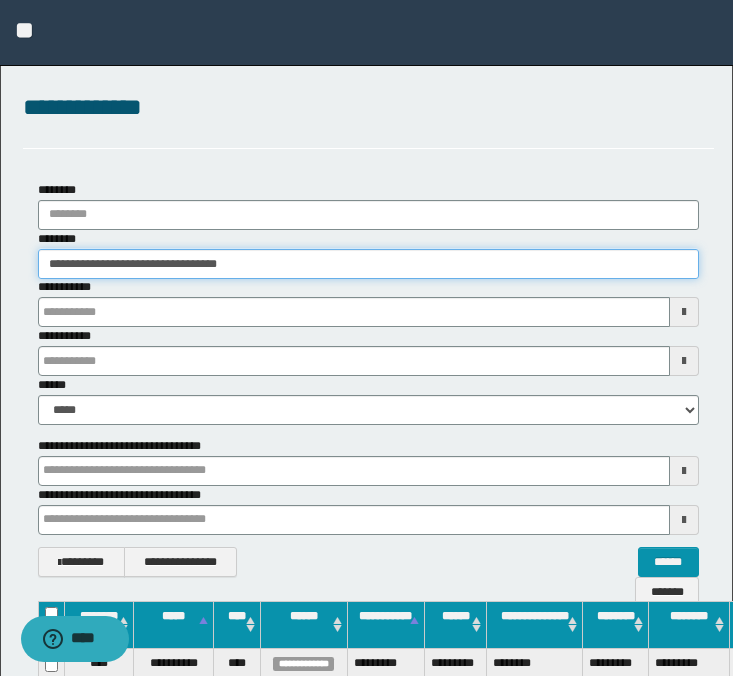 drag, startPoint x: 308, startPoint y: 265, endPoint x: -3, endPoint y: 264, distance: 311.00162 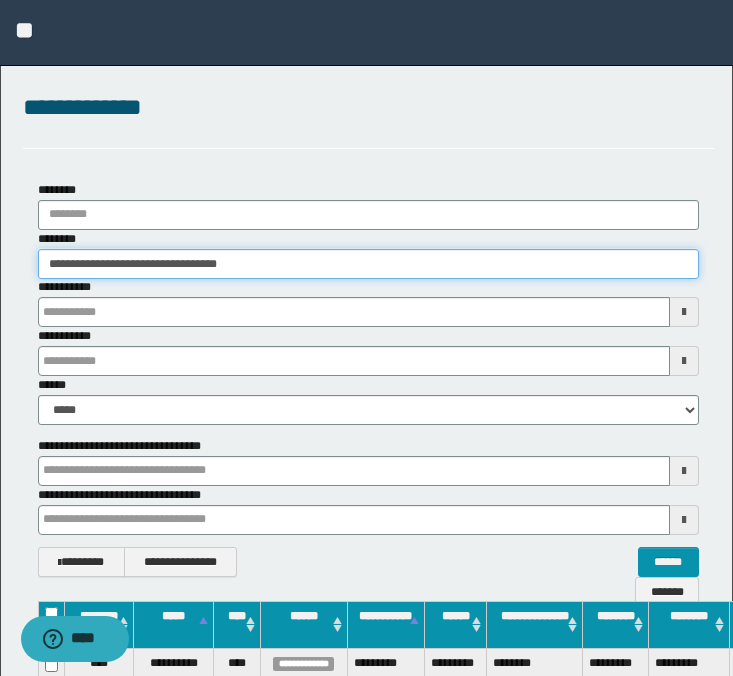 click on "**********" at bounding box center [366, 338] 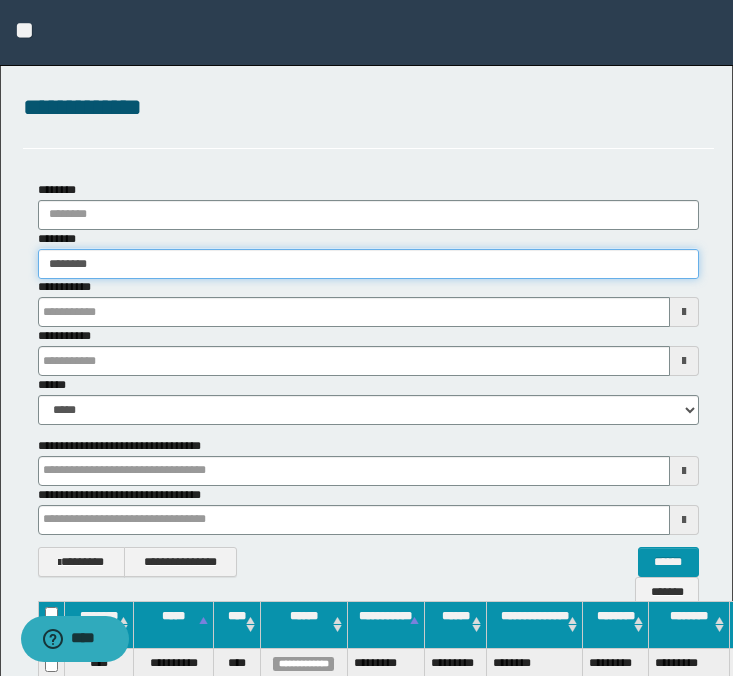 type on "********" 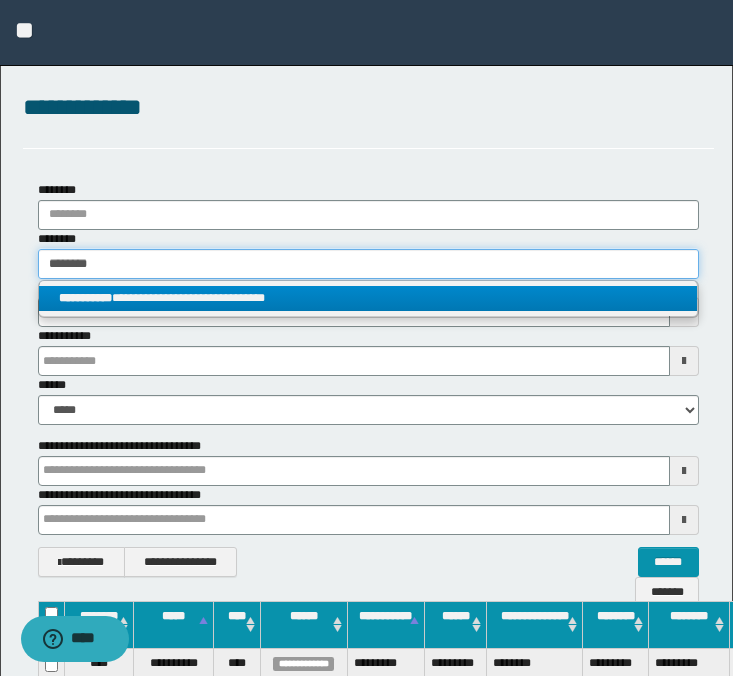type on "********" 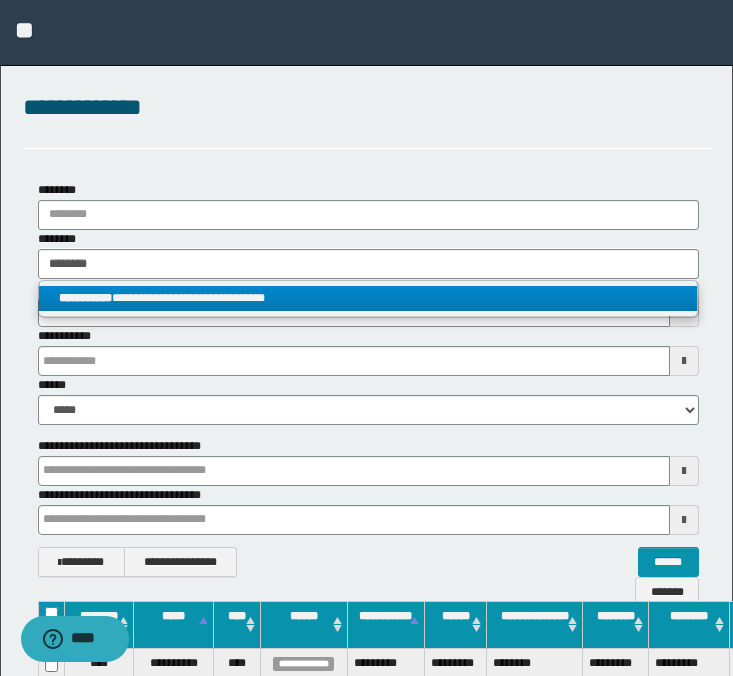 click on "**********" at bounding box center (368, 298) 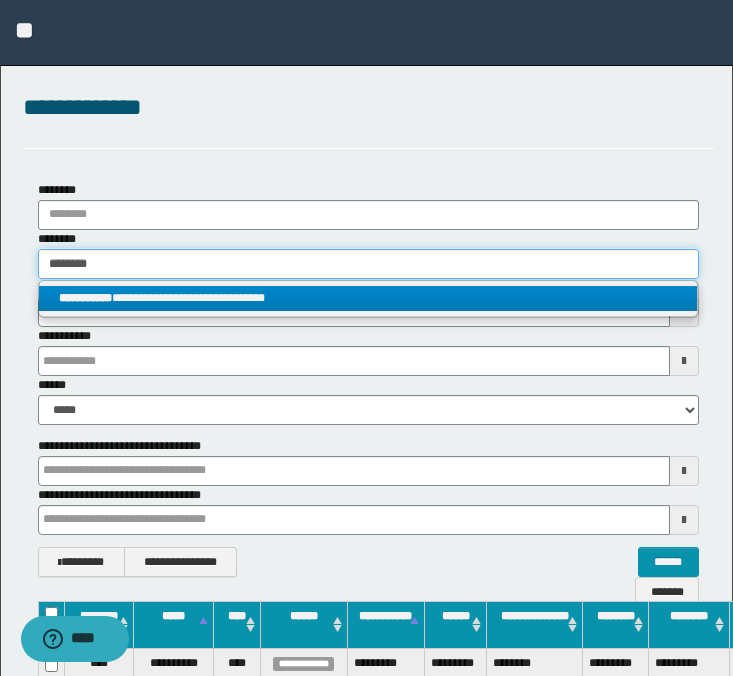 type 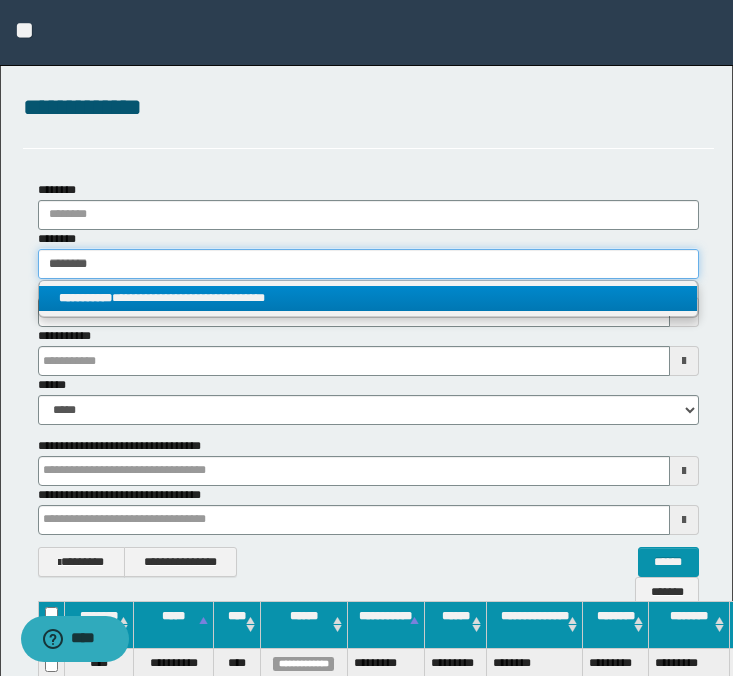 type on "**********" 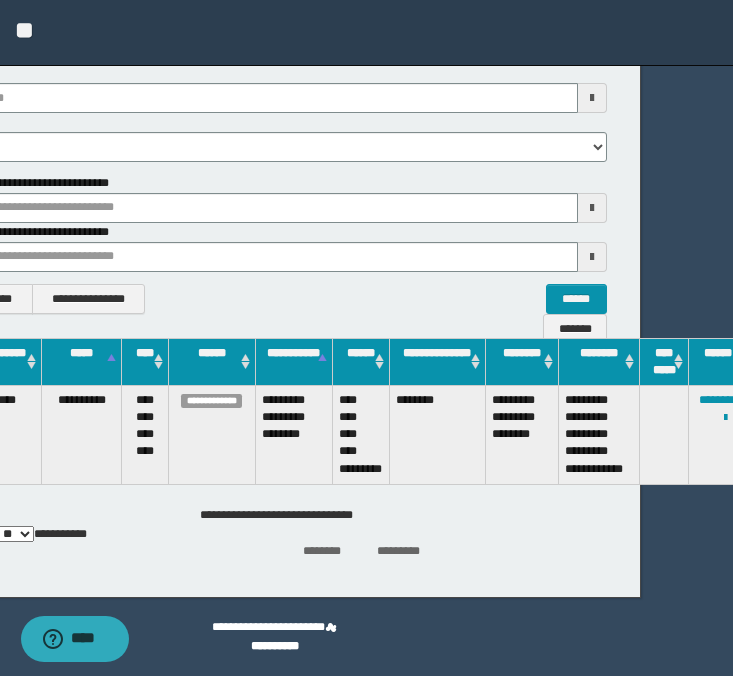 scroll, scrollTop: 262, scrollLeft: 107, axis: both 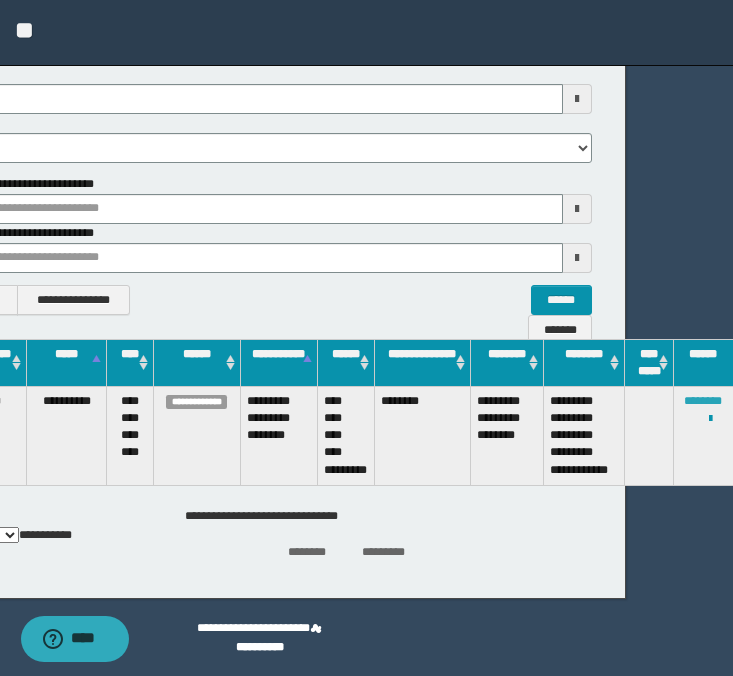 click on "********" at bounding box center [703, 401] 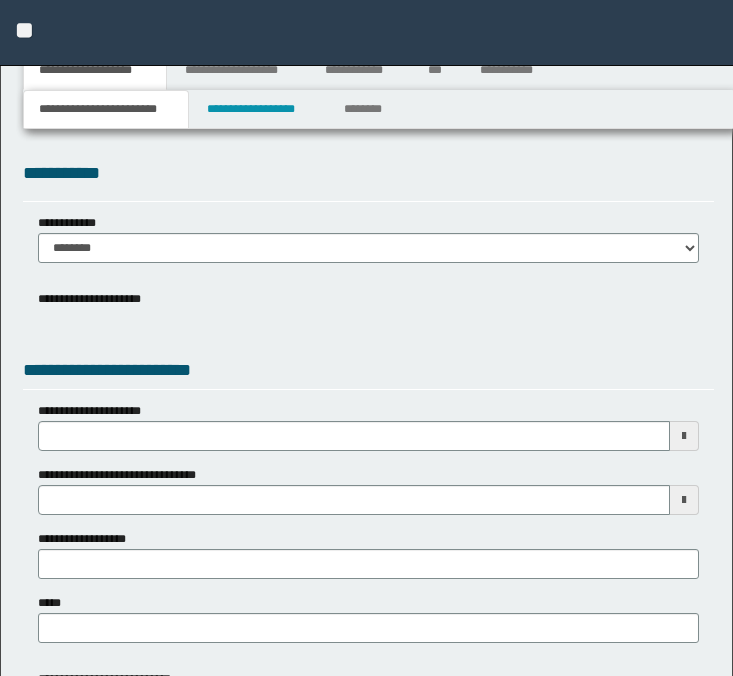 scroll, scrollTop: 0, scrollLeft: 0, axis: both 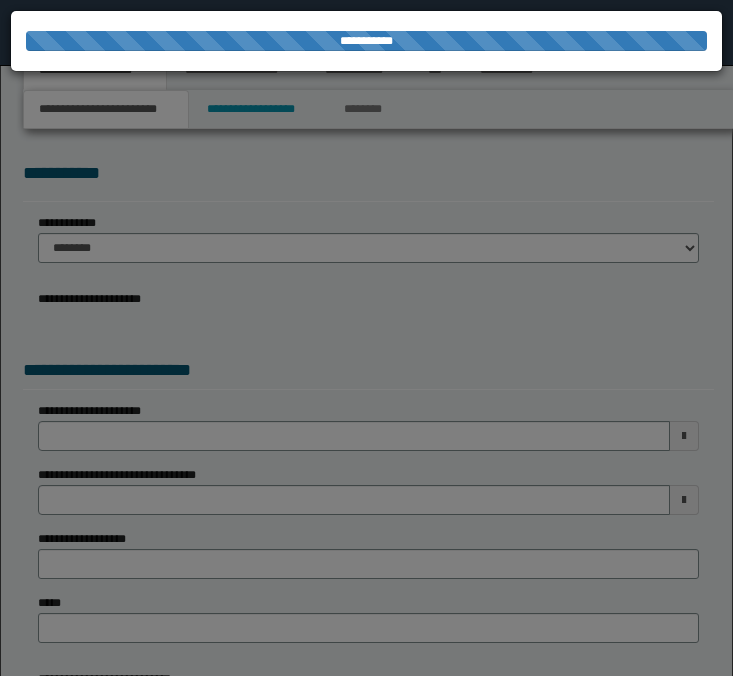 select on "*" 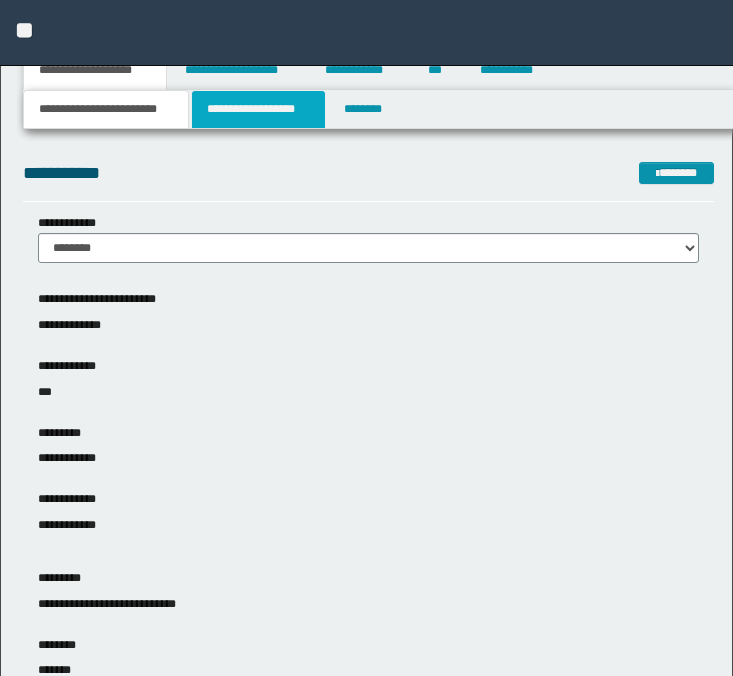scroll, scrollTop: 0, scrollLeft: 0, axis: both 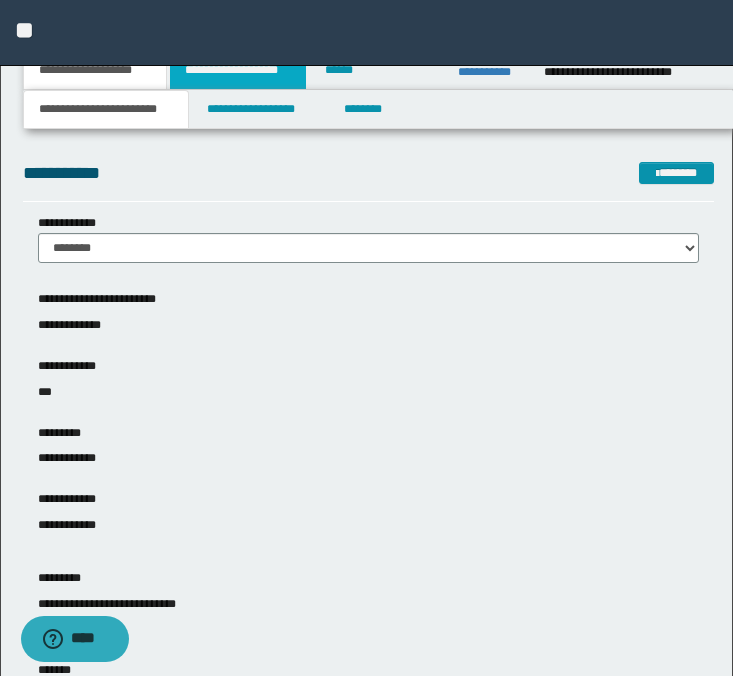 click on "**********" at bounding box center (238, 70) 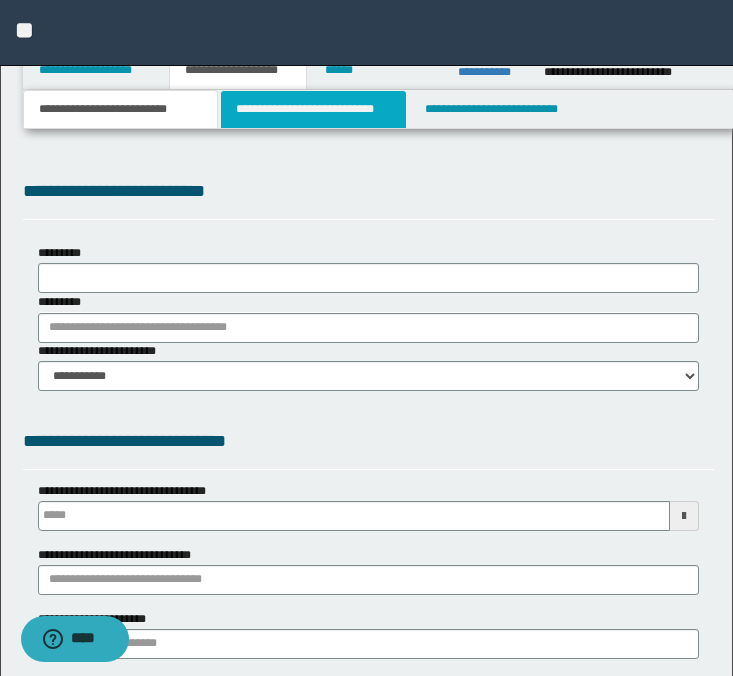 scroll, scrollTop: 0, scrollLeft: 0, axis: both 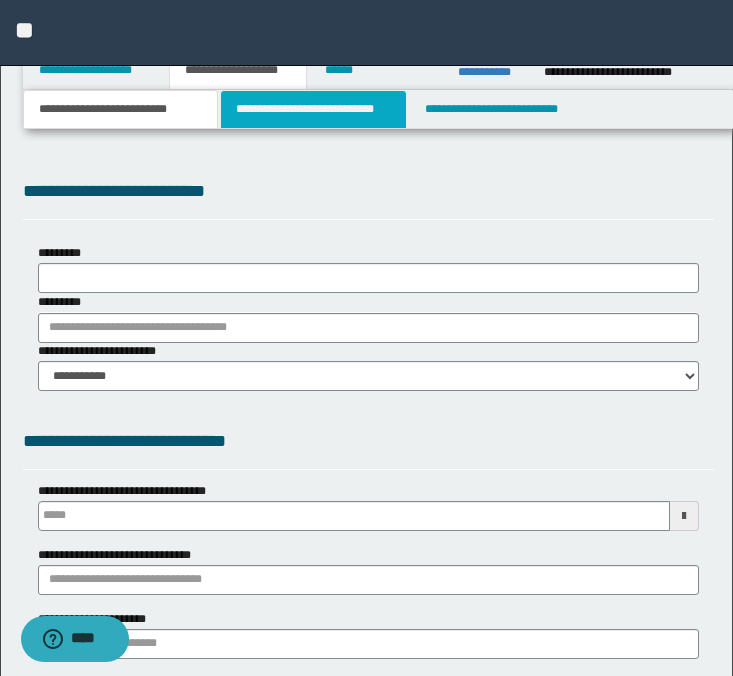 click on "**********" at bounding box center (314, 109) 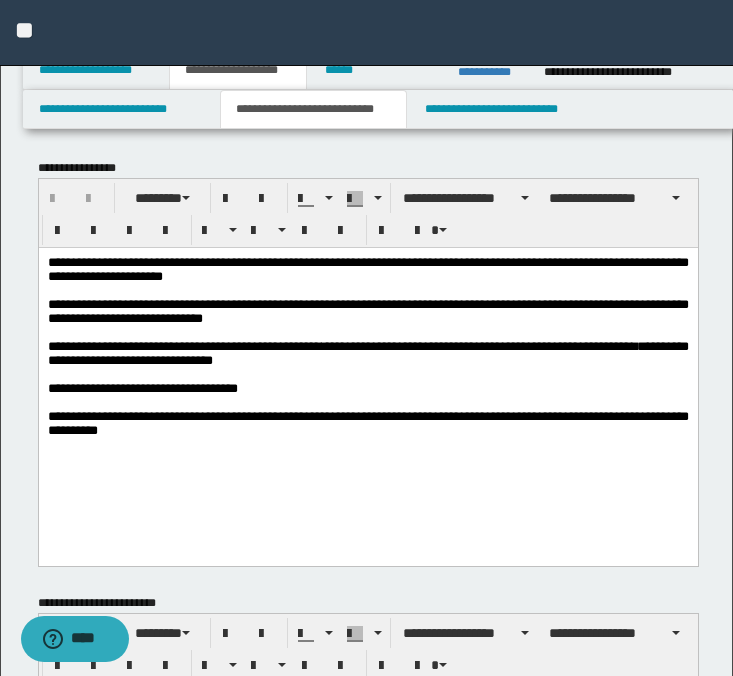 scroll, scrollTop: 0, scrollLeft: 0, axis: both 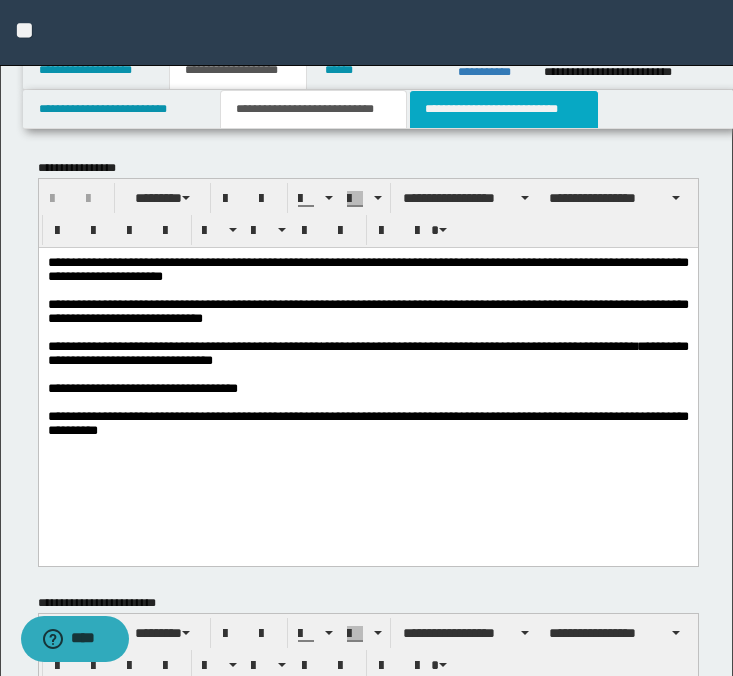 click on "**********" at bounding box center (504, 109) 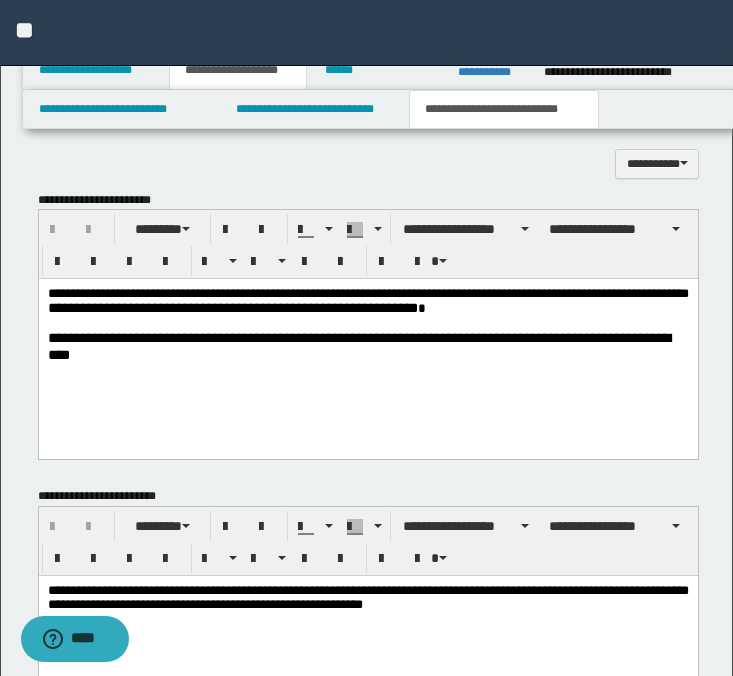 scroll, scrollTop: 813, scrollLeft: 0, axis: vertical 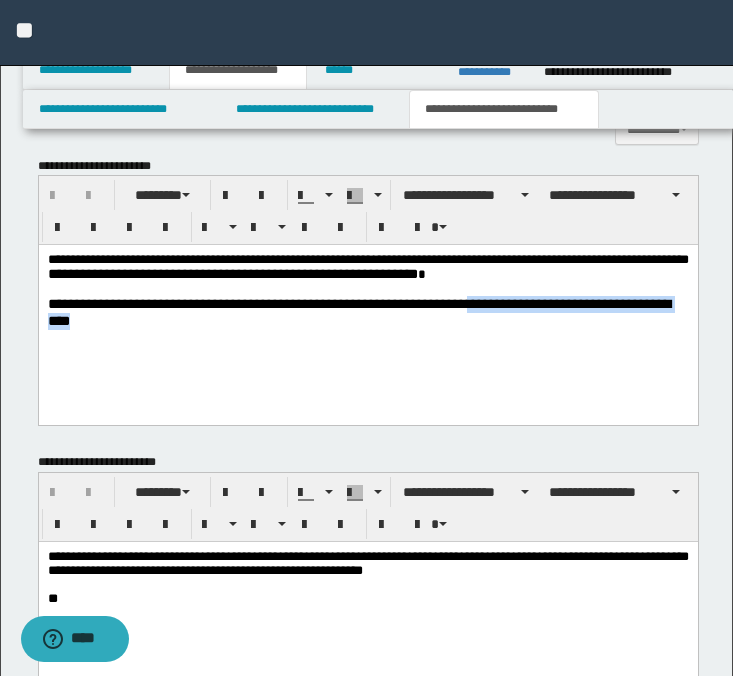 drag, startPoint x: 456, startPoint y: 305, endPoint x: 686, endPoint y: 311, distance: 230.07825 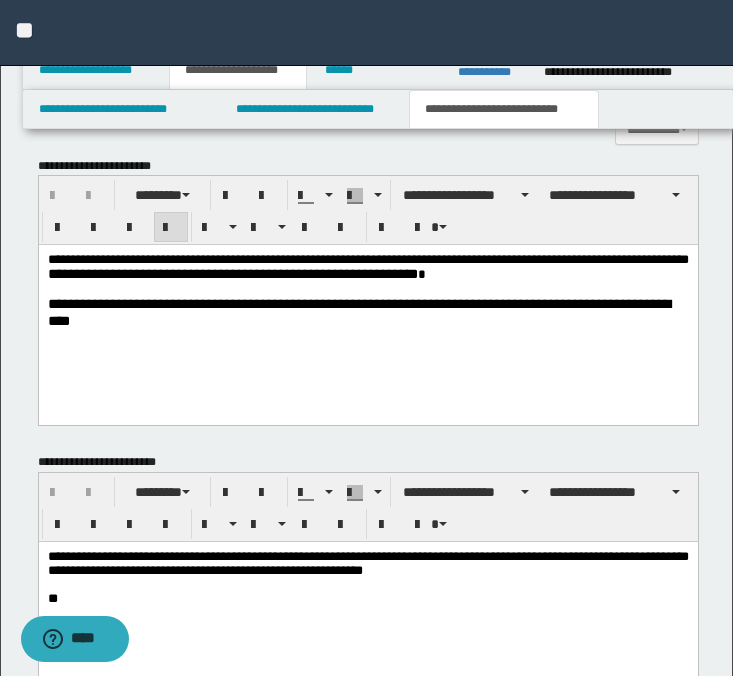 click at bounding box center [367, 289] 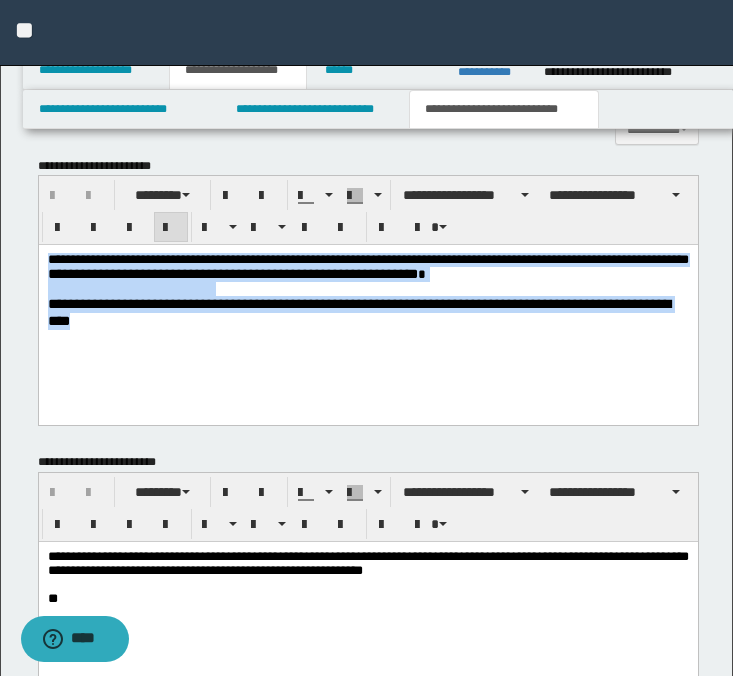 drag, startPoint x: 677, startPoint y: 310, endPoint x: -4, endPoint y: 221, distance: 686.7911 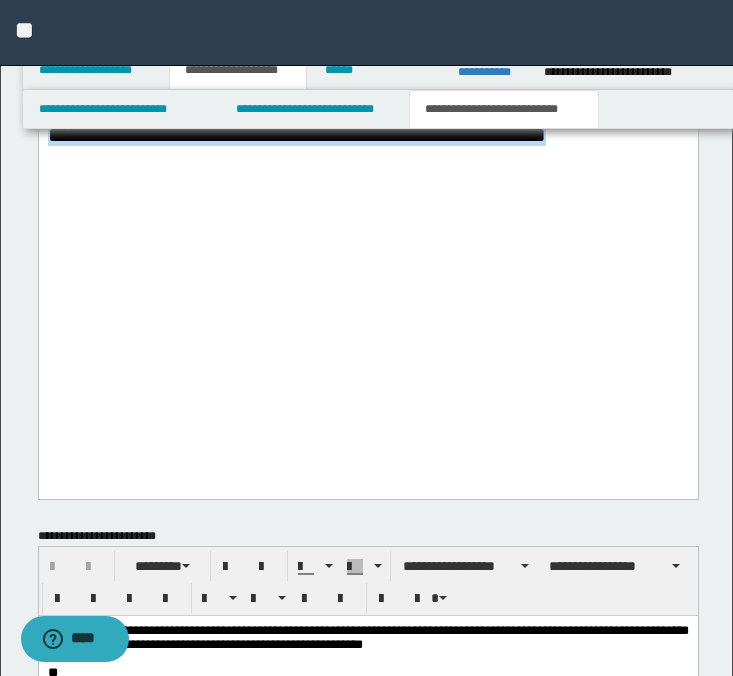 drag, startPoint x: 51, startPoint y: -969, endPoint x: 445, endPoint y: 472, distance: 1493.8932 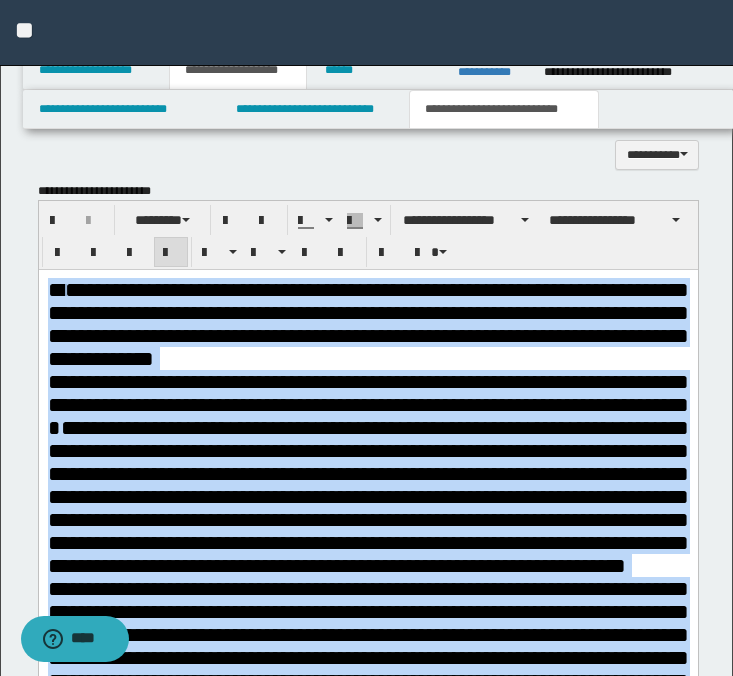 scroll, scrollTop: 760, scrollLeft: 0, axis: vertical 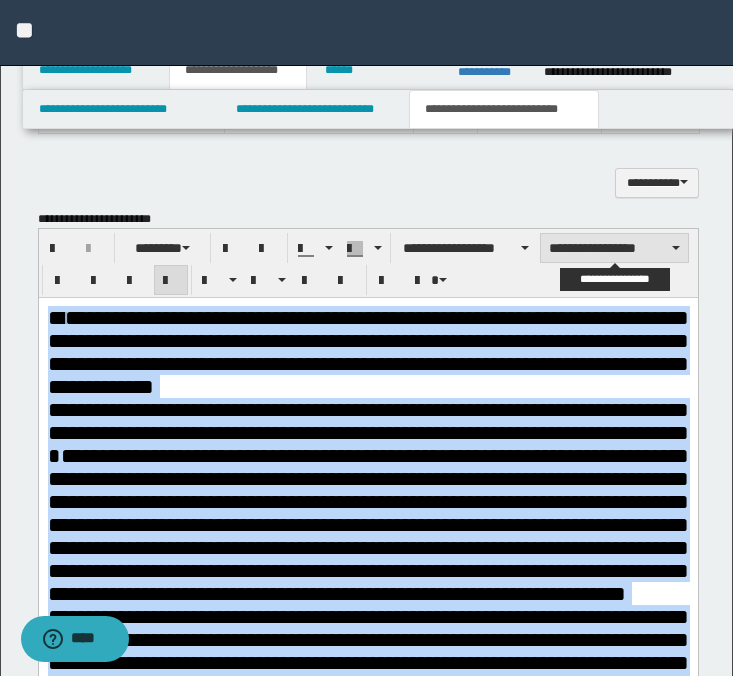click on "**********" at bounding box center (614, 248) 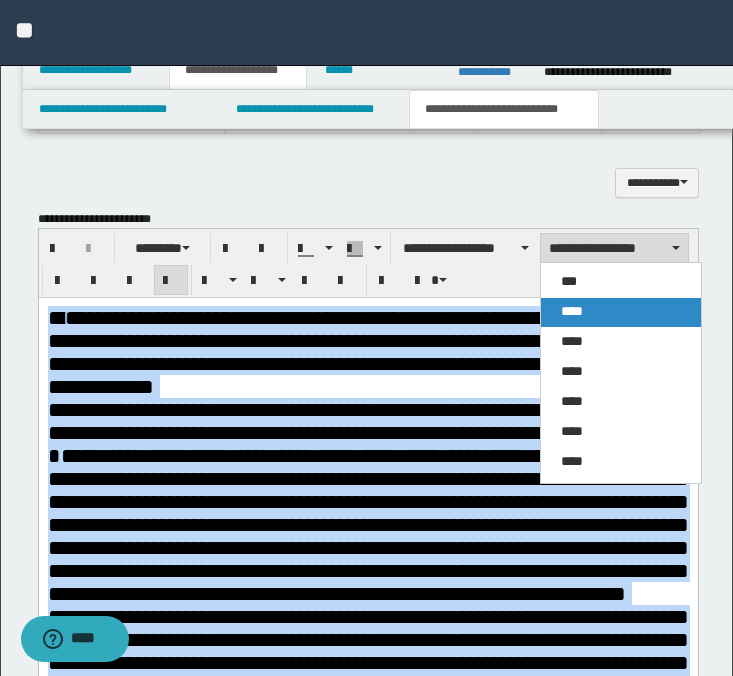 click on "****" at bounding box center (621, 312) 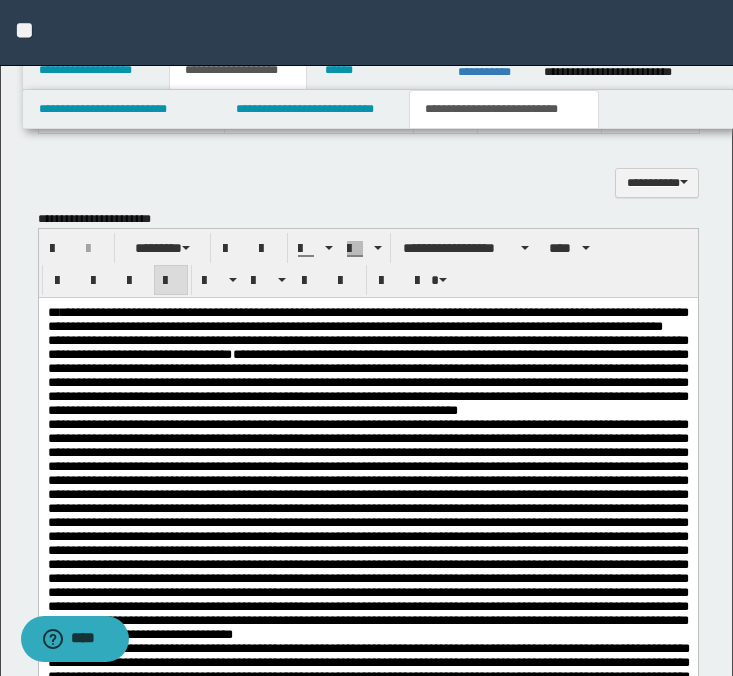 click on "**********" at bounding box center [367, 320] 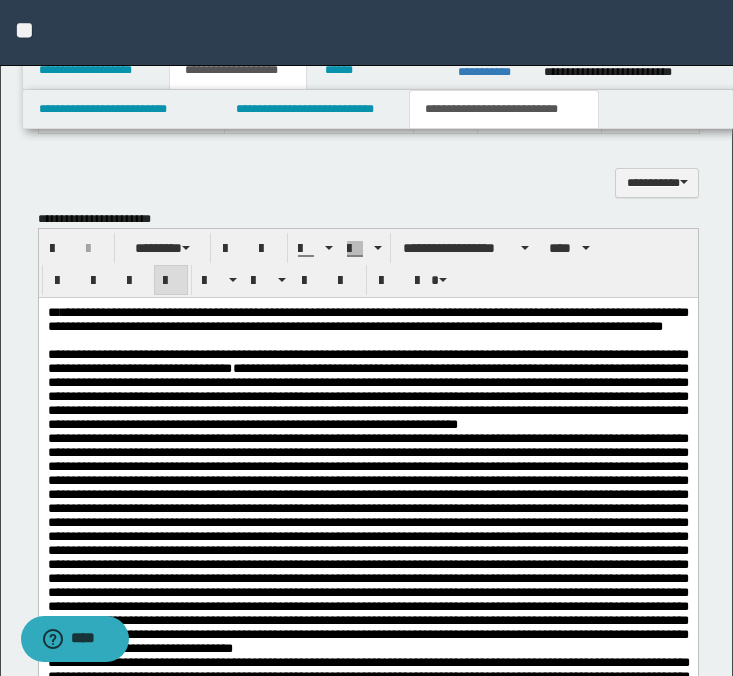 click on "**********" at bounding box center (367, 390) 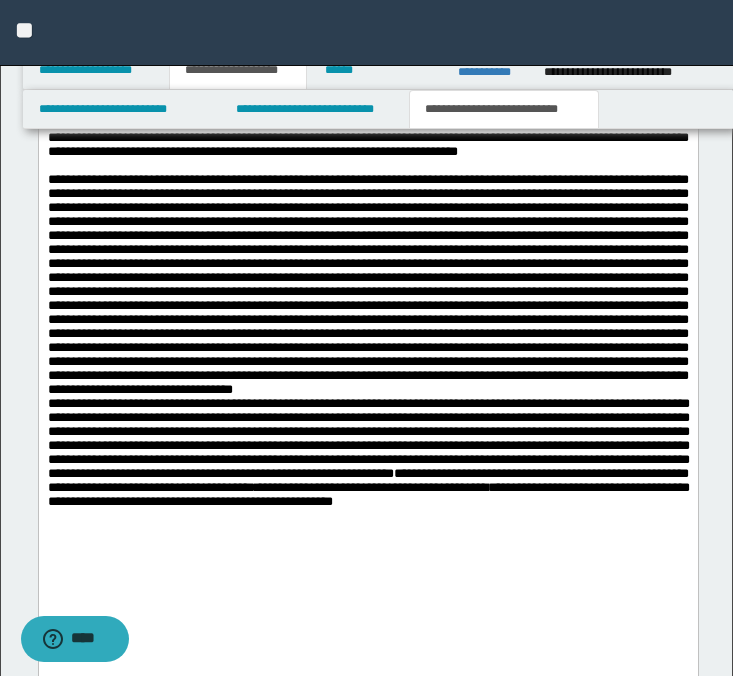 scroll, scrollTop: 1036, scrollLeft: 0, axis: vertical 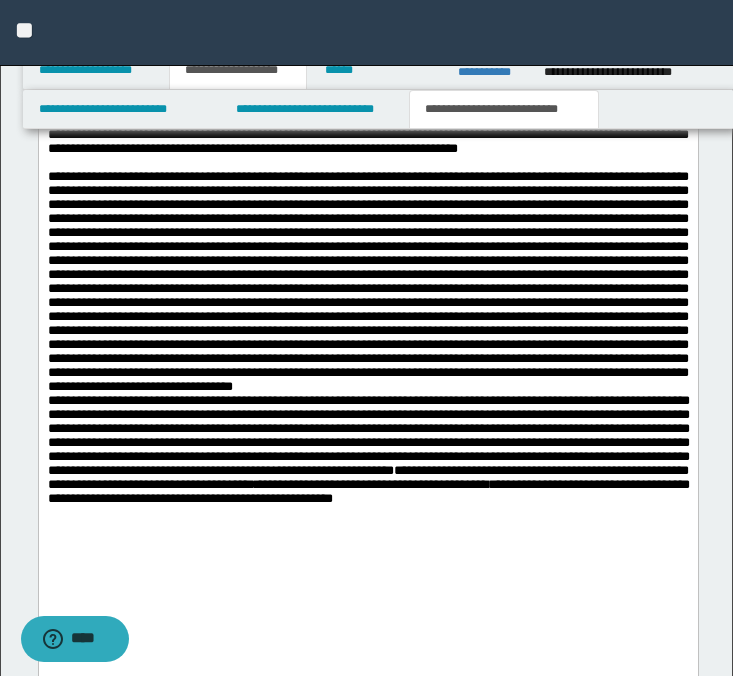 click at bounding box center [367, 282] 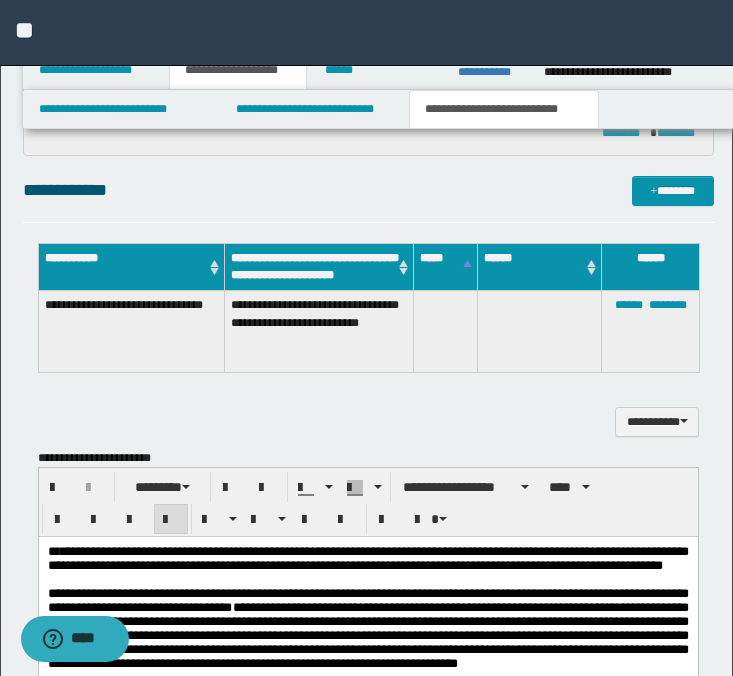 scroll, scrollTop: 444, scrollLeft: 0, axis: vertical 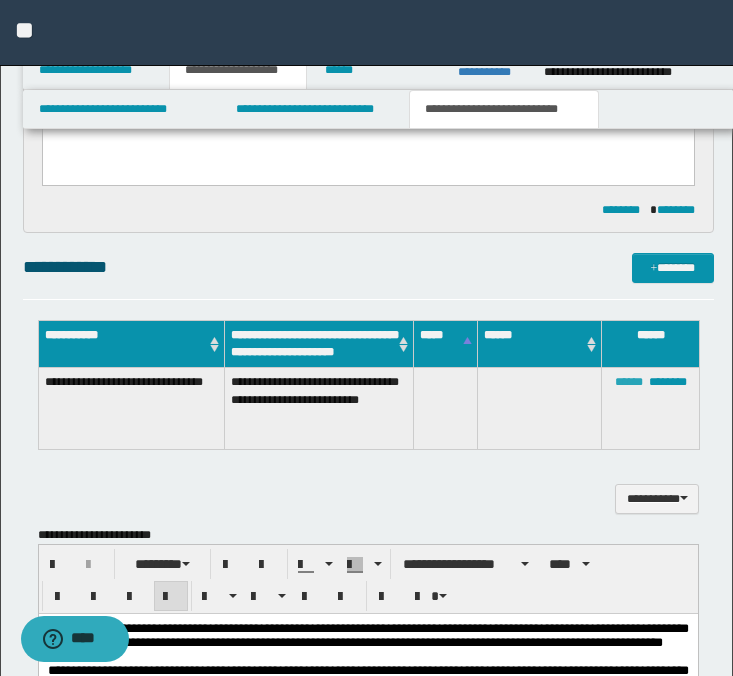 click on "******" at bounding box center [629, 382] 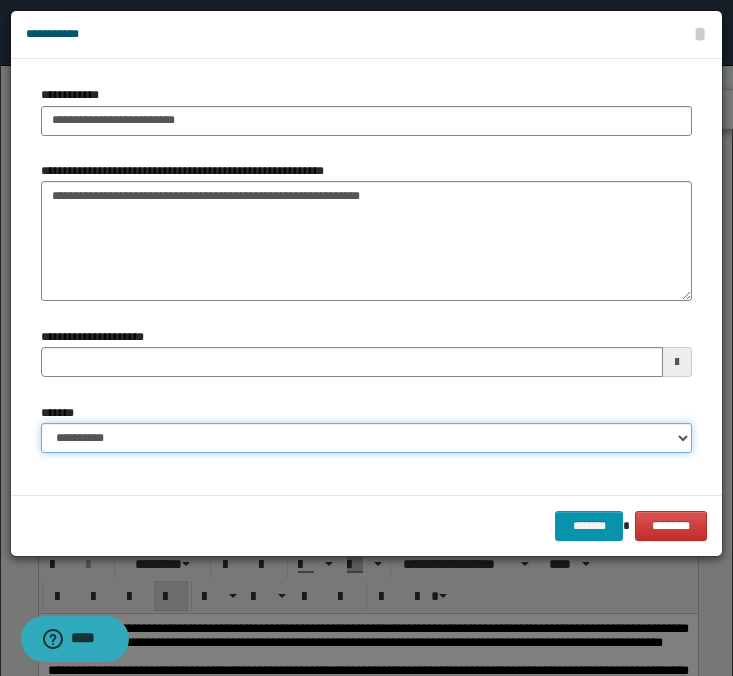 click on "**********" at bounding box center [366, 438] 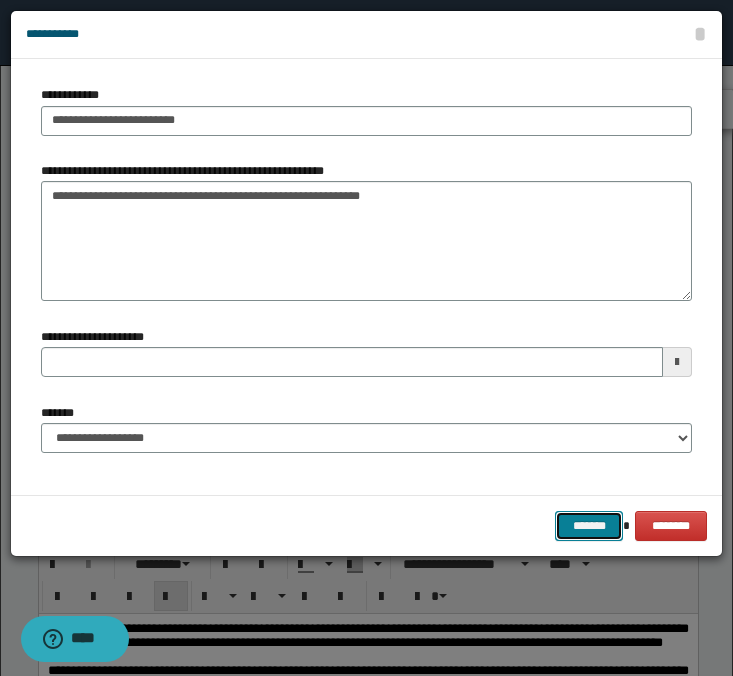 click on "*******" at bounding box center [589, 526] 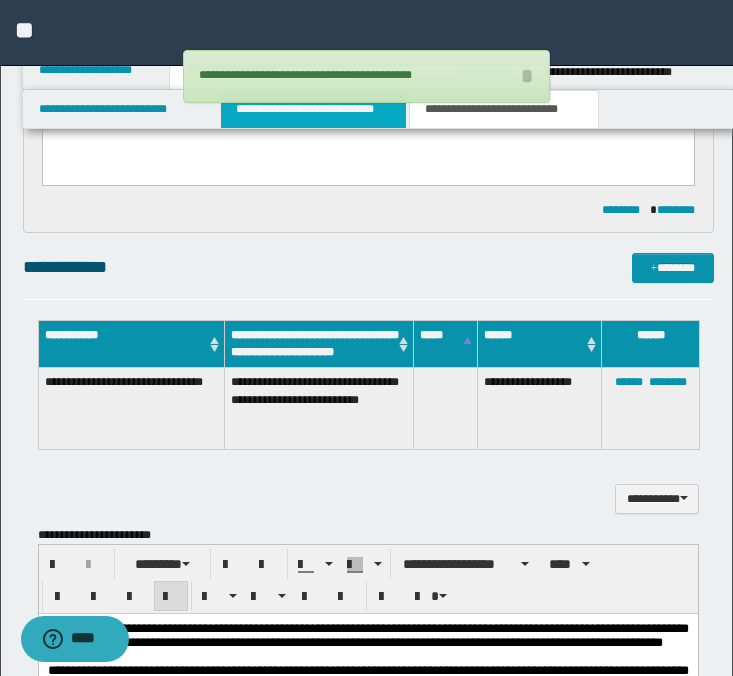 click on "**********" at bounding box center [314, 109] 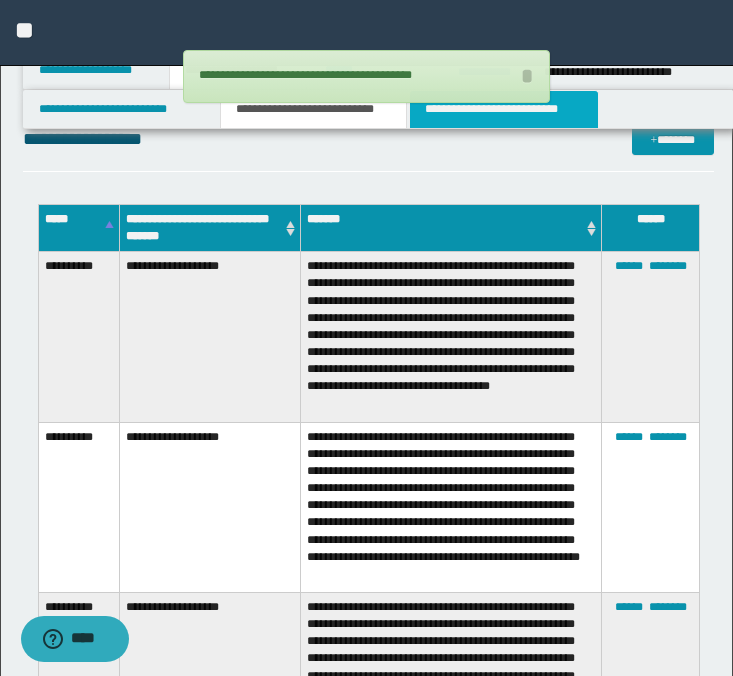 click on "**********" at bounding box center [504, 109] 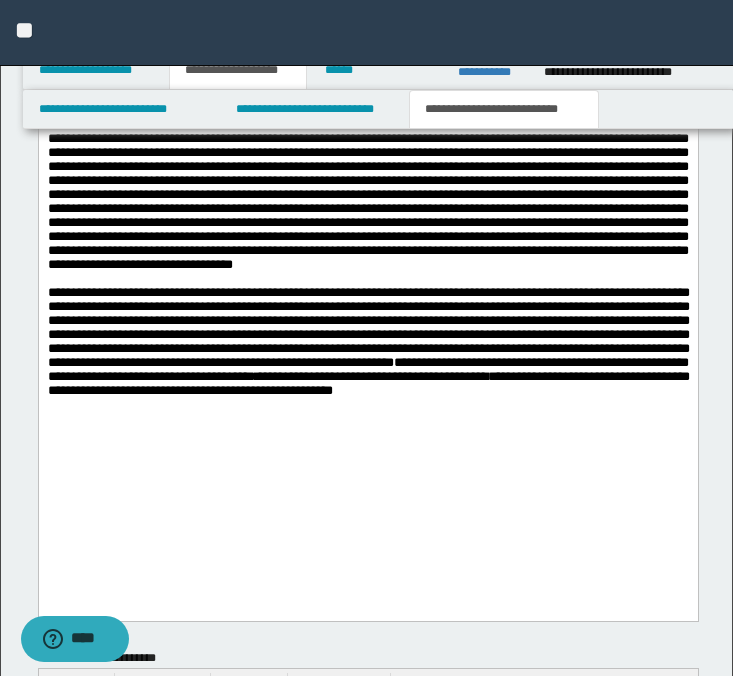 scroll, scrollTop: 1185, scrollLeft: 0, axis: vertical 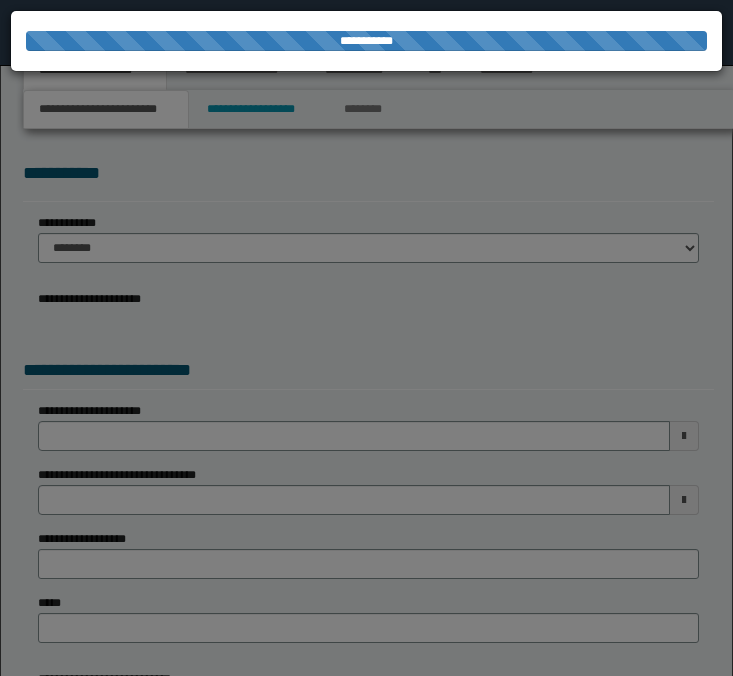 select on "*" 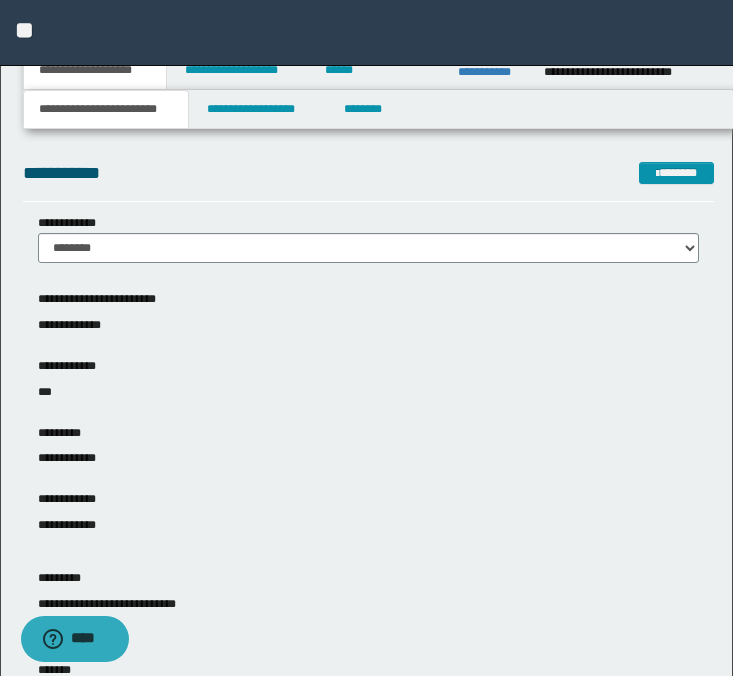 click on "**********" at bounding box center [366, 33] 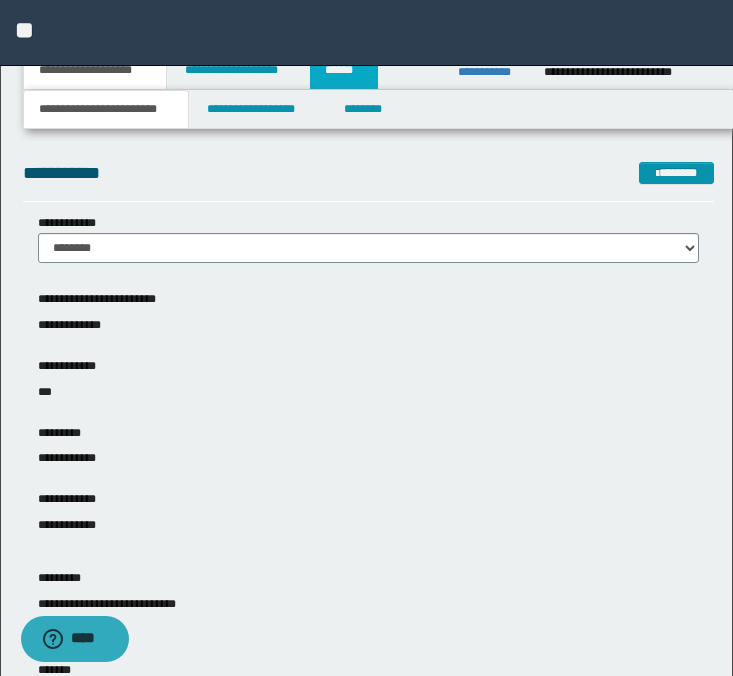 click on "******" at bounding box center [344, 70] 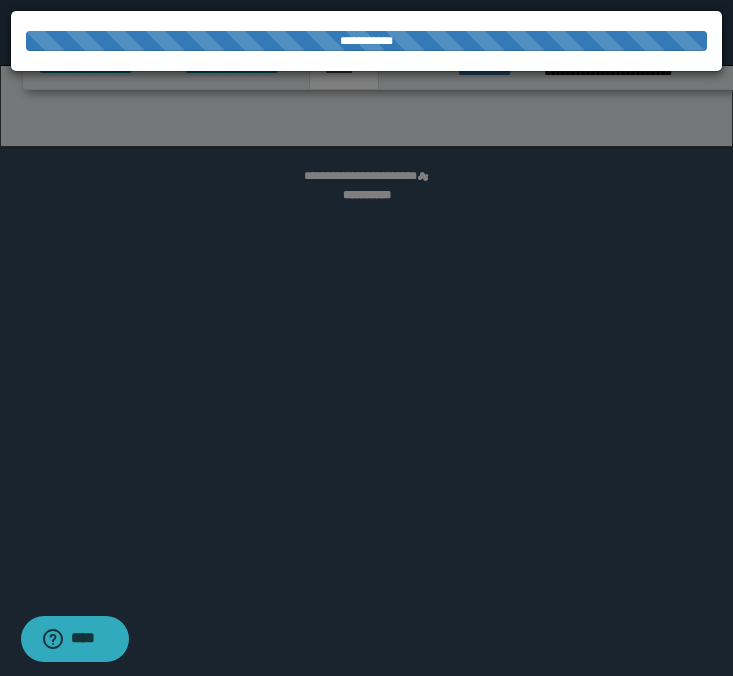 click on "**********" at bounding box center (366, 41) 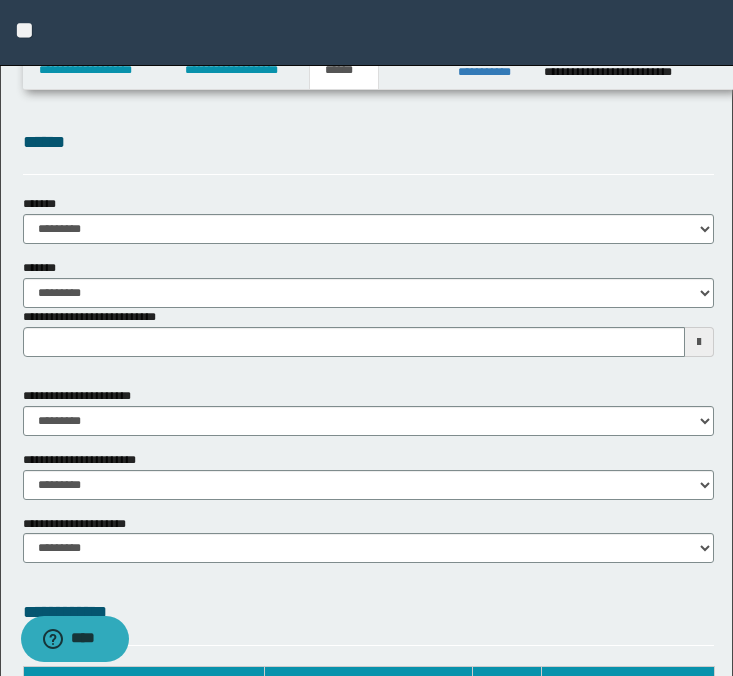 scroll, scrollTop: 0, scrollLeft: 0, axis: both 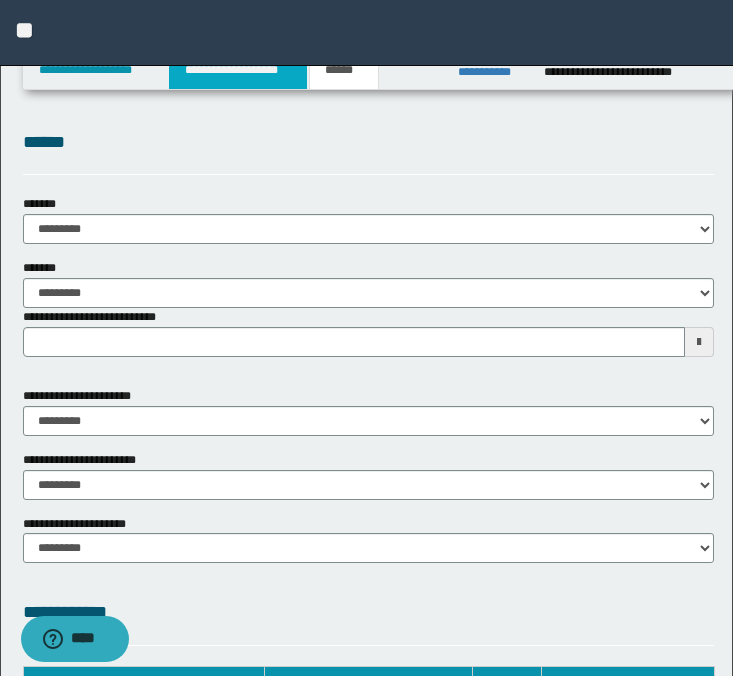 click on "**********" at bounding box center [238, 70] 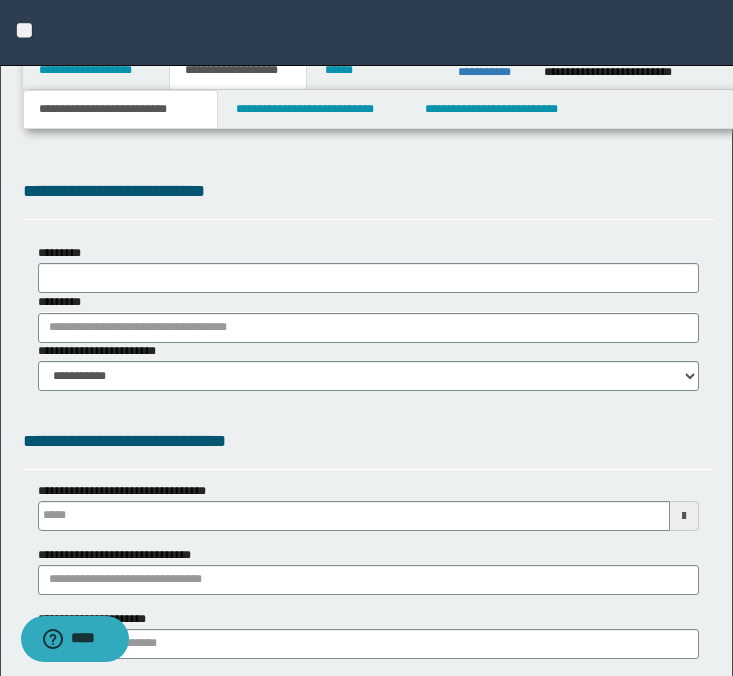 scroll, scrollTop: 0, scrollLeft: 0, axis: both 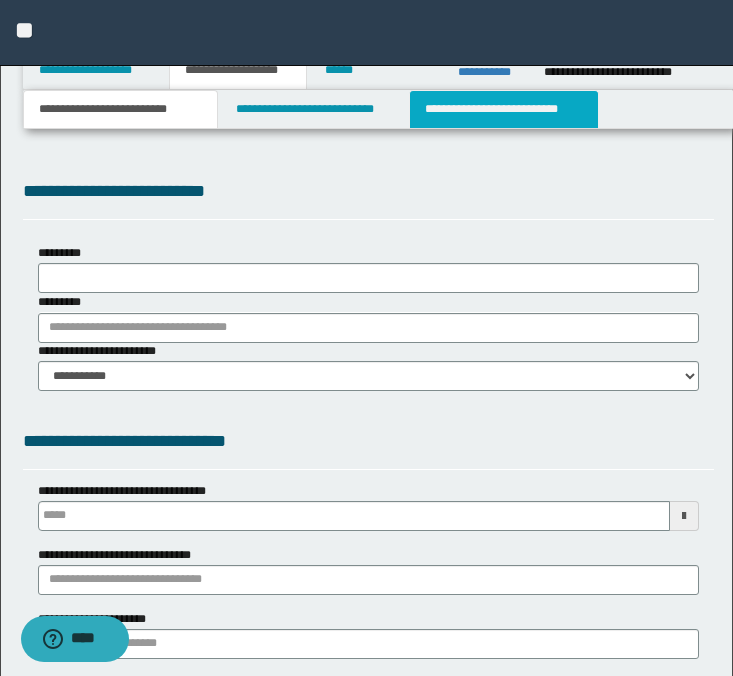 click on "**********" at bounding box center (504, 109) 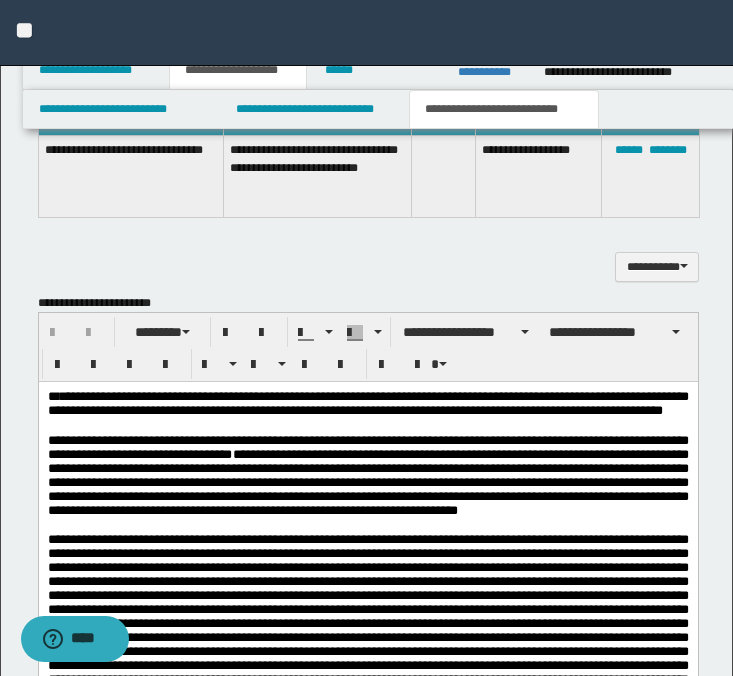 scroll, scrollTop: 684, scrollLeft: 0, axis: vertical 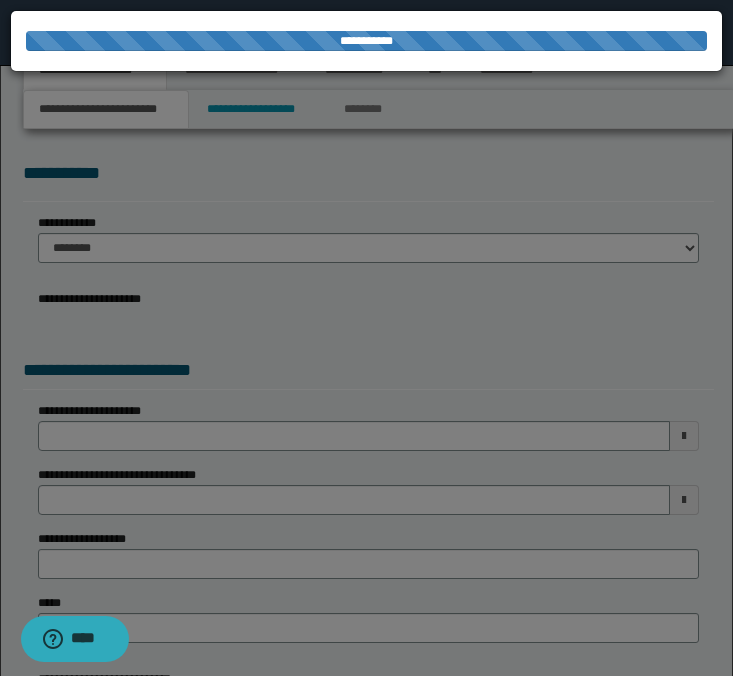 select on "*" 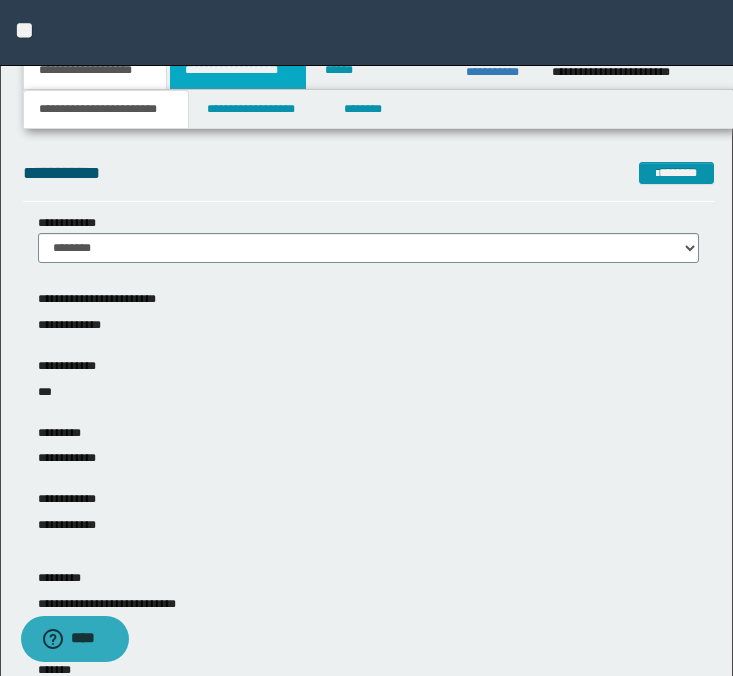 click on "**********" at bounding box center (238, 70) 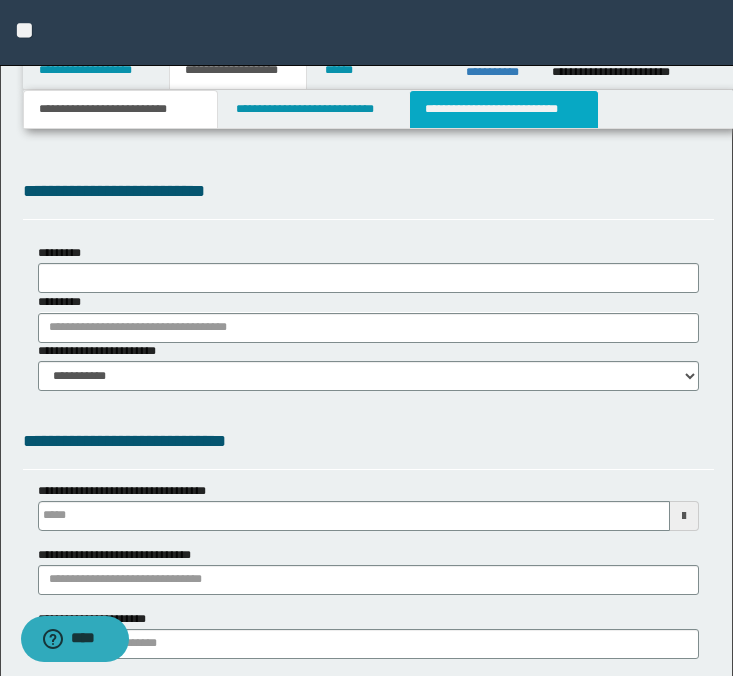 scroll, scrollTop: 0, scrollLeft: 0, axis: both 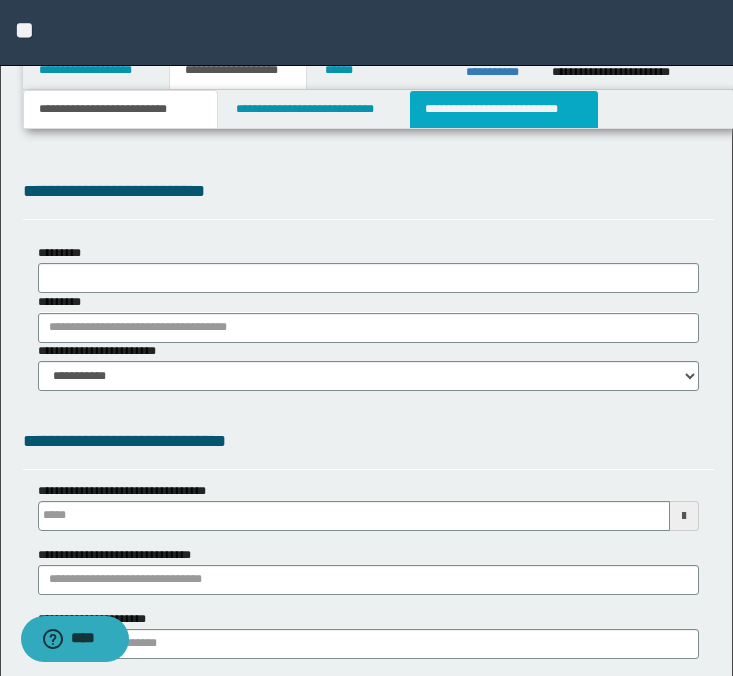 click on "**********" at bounding box center (504, 109) 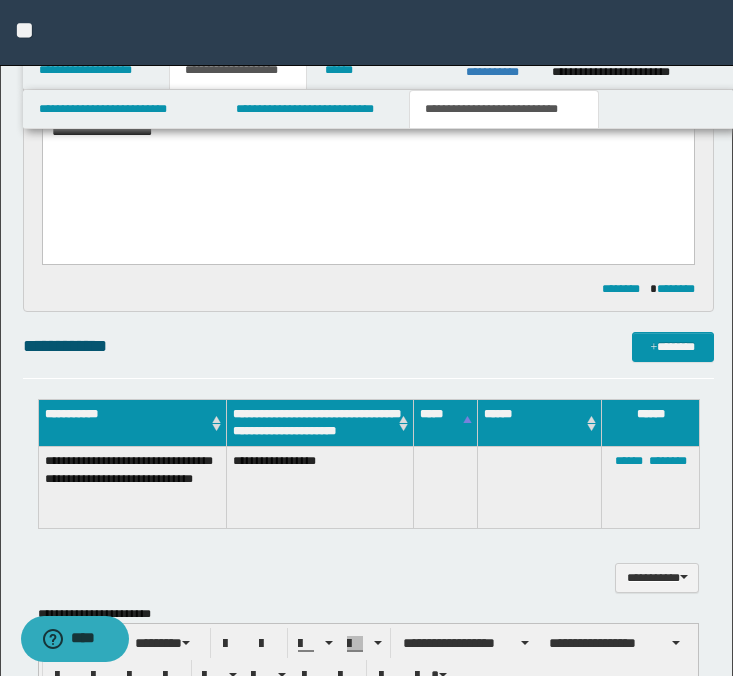 scroll, scrollTop: 682, scrollLeft: 0, axis: vertical 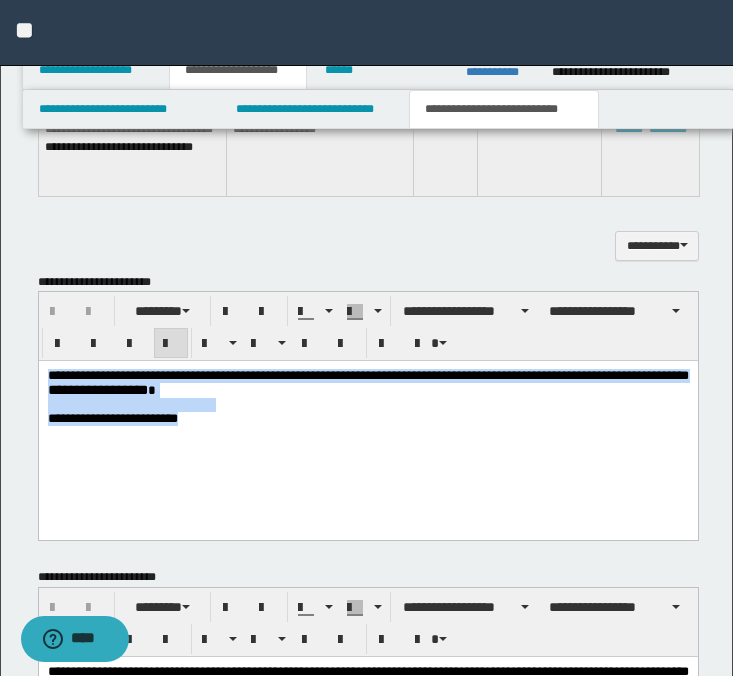 drag, startPoint x: 223, startPoint y: 432, endPoint x: 2, endPoint y: 358, distance: 233.06007 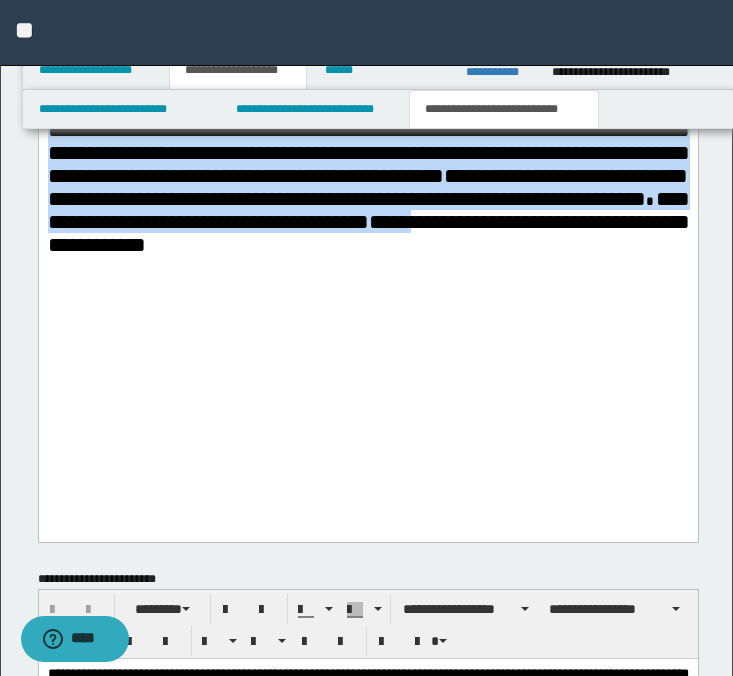 drag, startPoint x: 47, startPoint y: -577, endPoint x: 370, endPoint y: 404, distance: 1032.8069 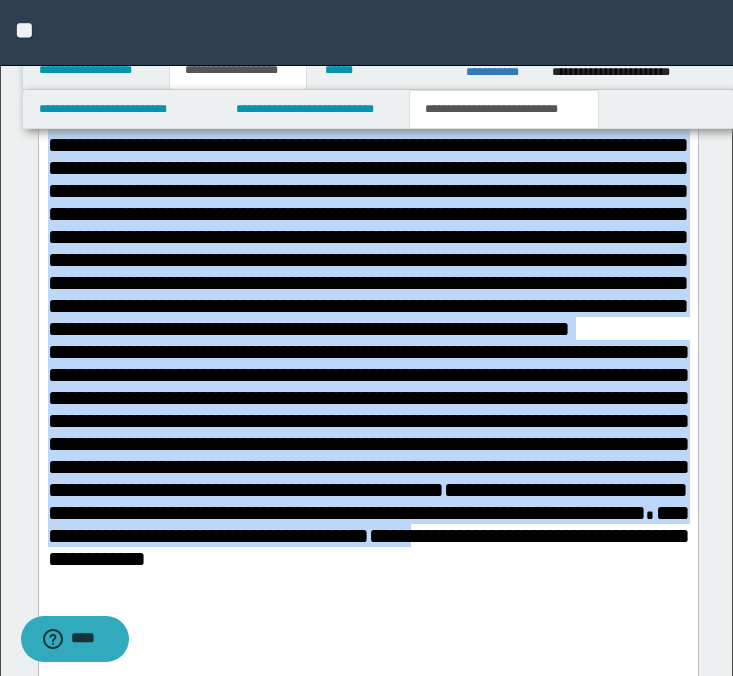scroll, scrollTop: 1566, scrollLeft: 0, axis: vertical 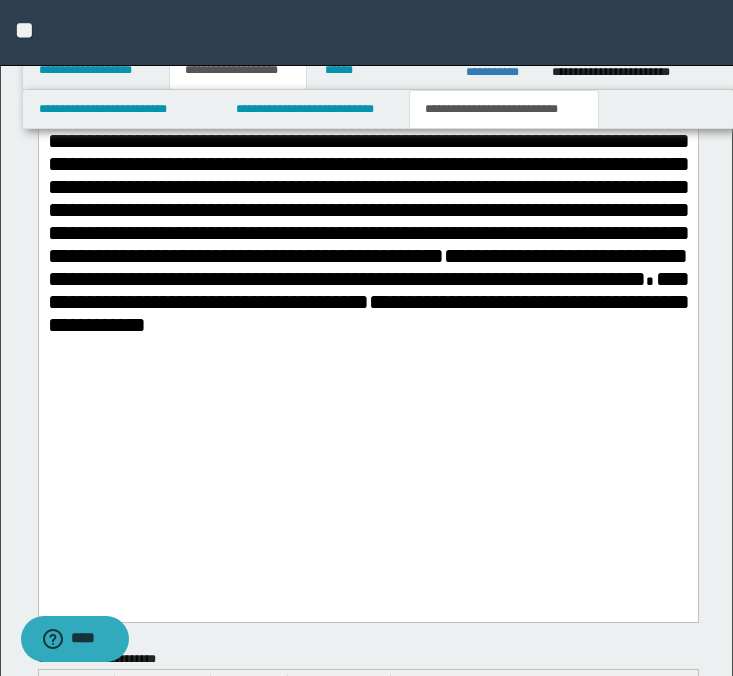 click on "**********" at bounding box center (368, 314) 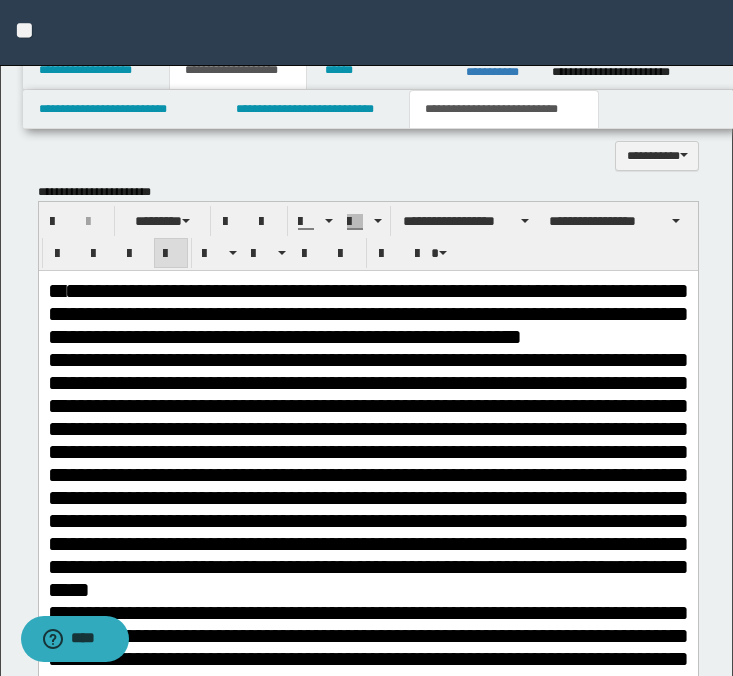 scroll, scrollTop: 675, scrollLeft: 0, axis: vertical 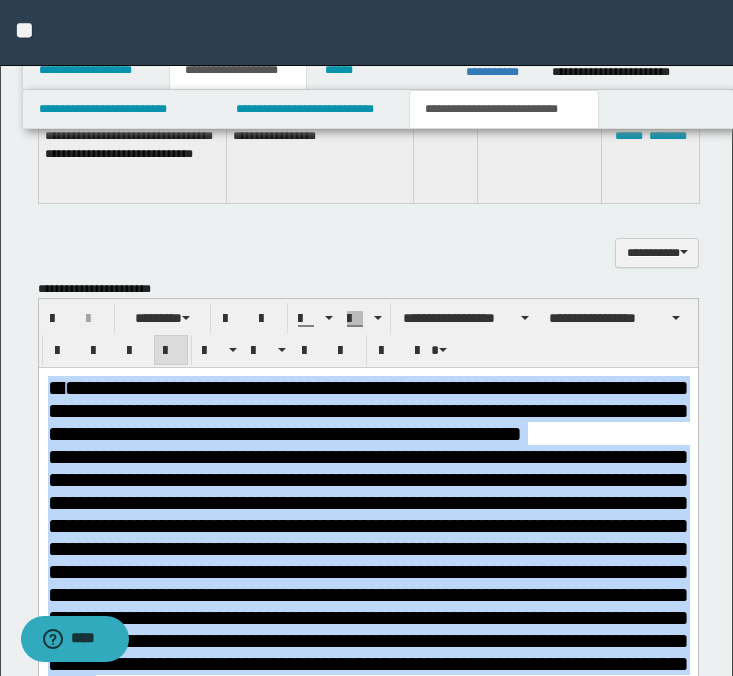 drag, startPoint x: 199, startPoint y: 1396, endPoint x: 47, endPoint y: 389, distance: 1018.4071 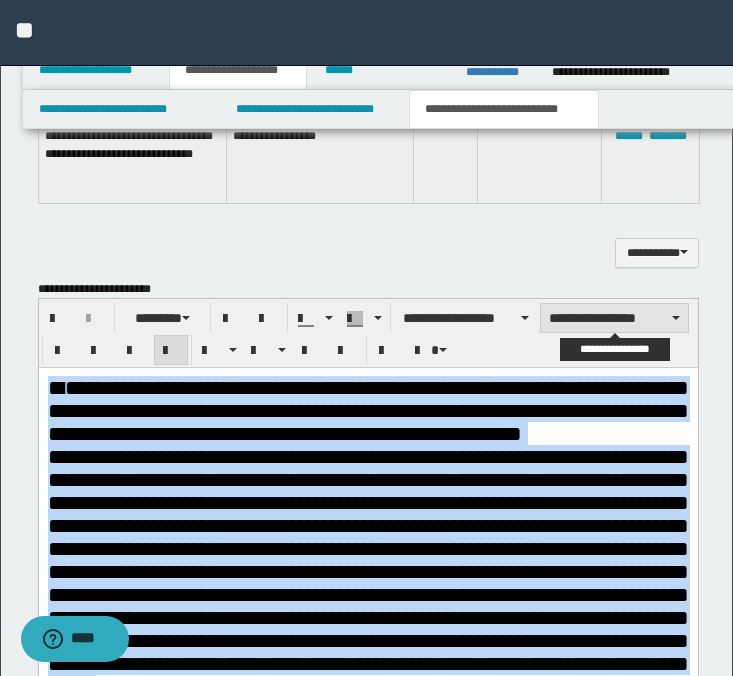 click on "**********" at bounding box center [614, 318] 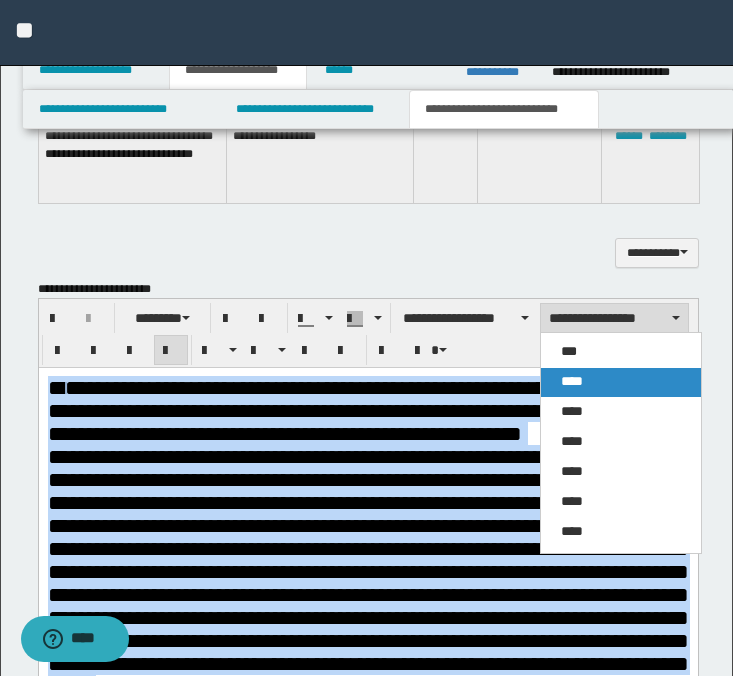 click on "****" at bounding box center (621, 382) 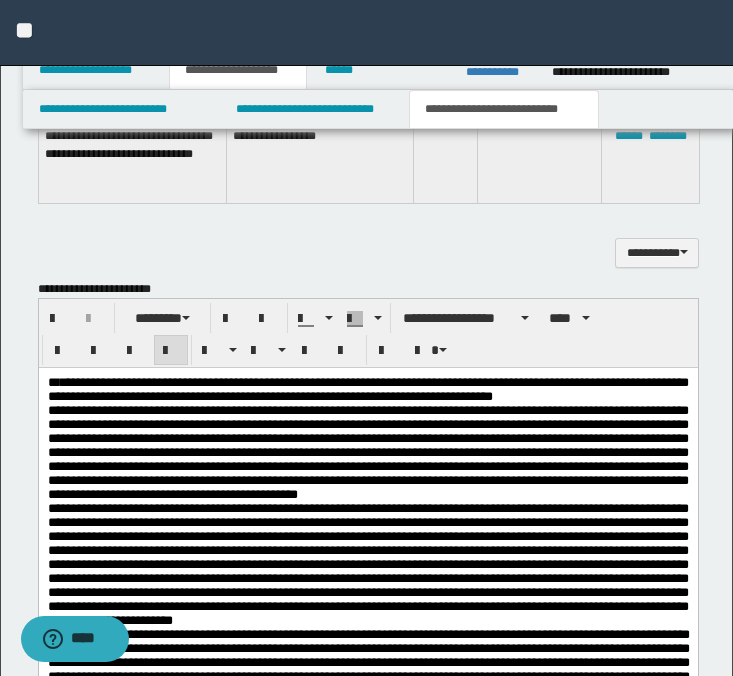 click on "**********" at bounding box center [367, 390] 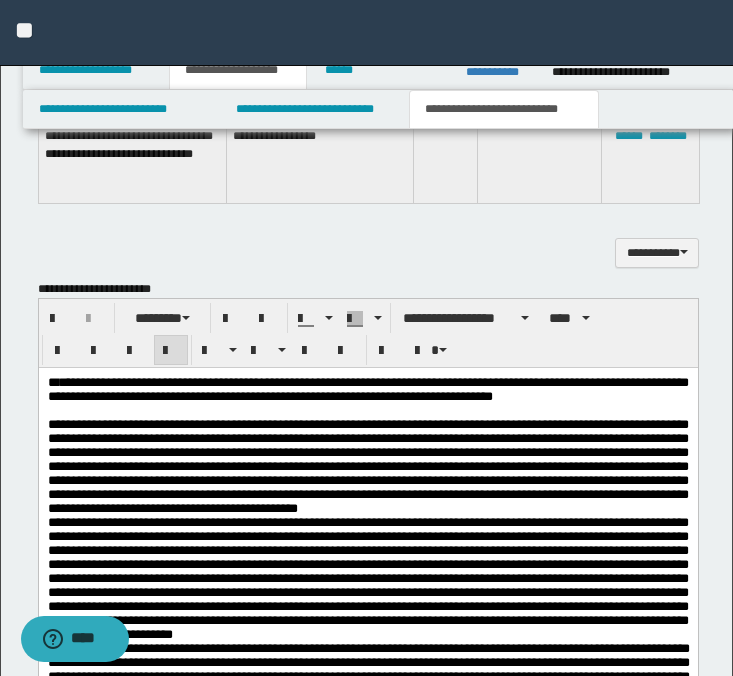 click on "**********" at bounding box center [367, 467] 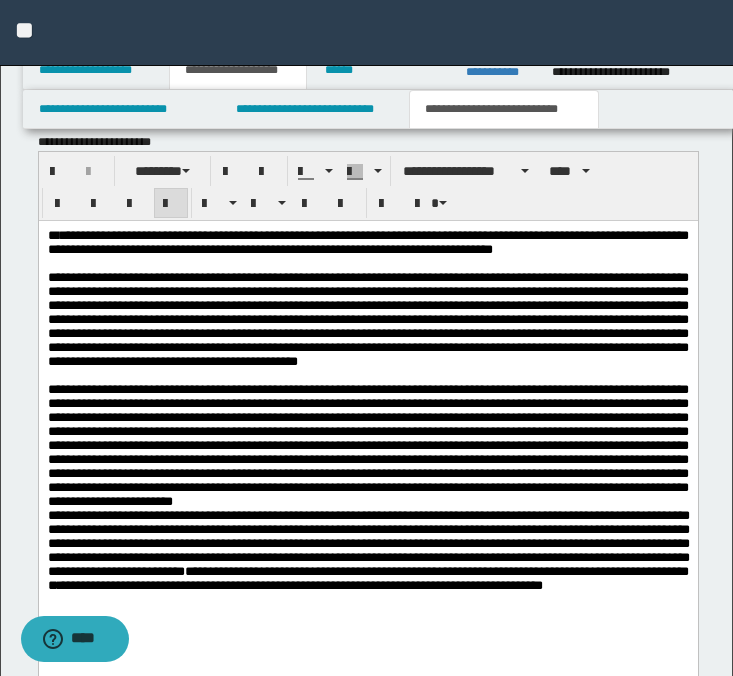 scroll, scrollTop: 823, scrollLeft: 0, axis: vertical 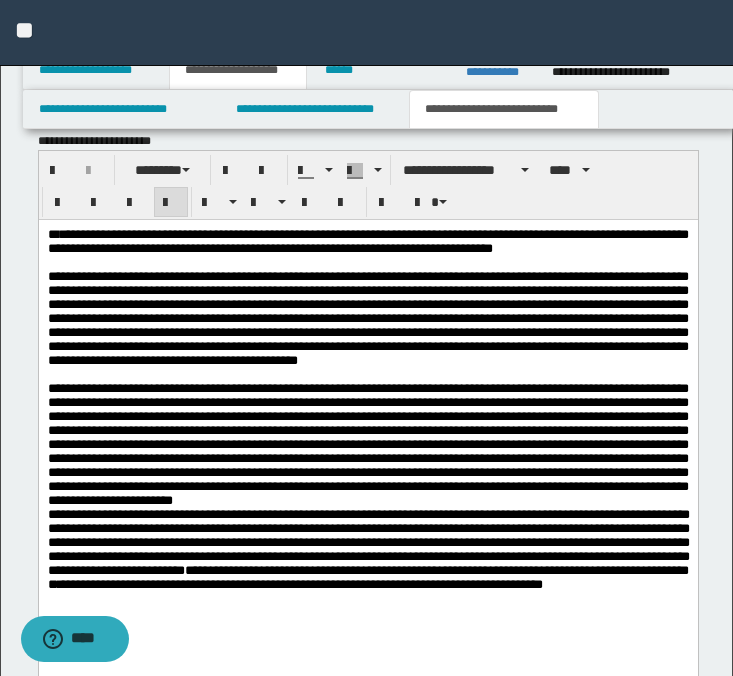 click at bounding box center (367, 445) 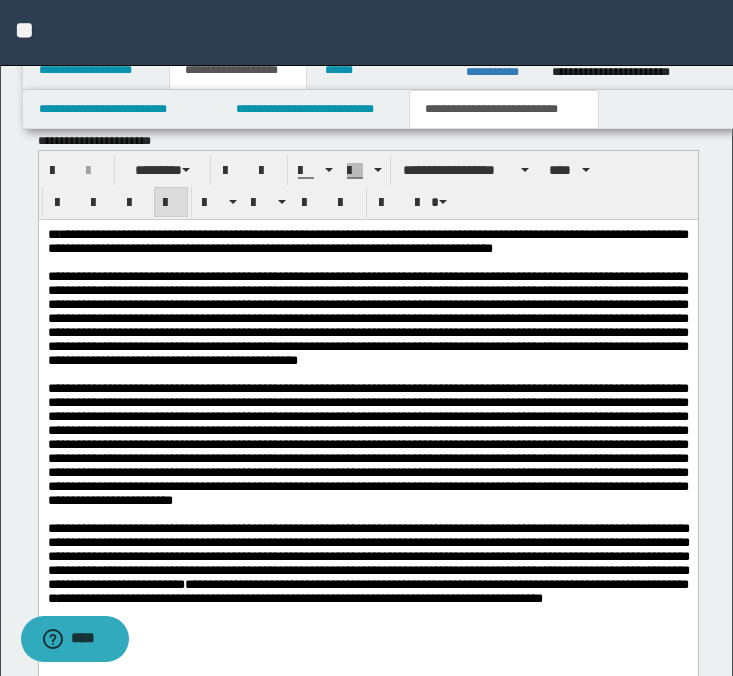 click on "**********" at bounding box center (368, 556) 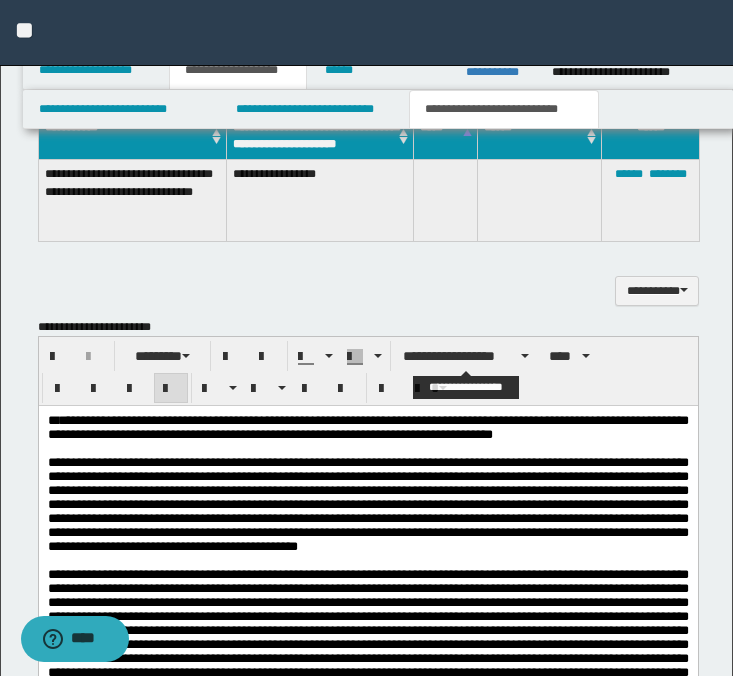 scroll, scrollTop: 577, scrollLeft: 0, axis: vertical 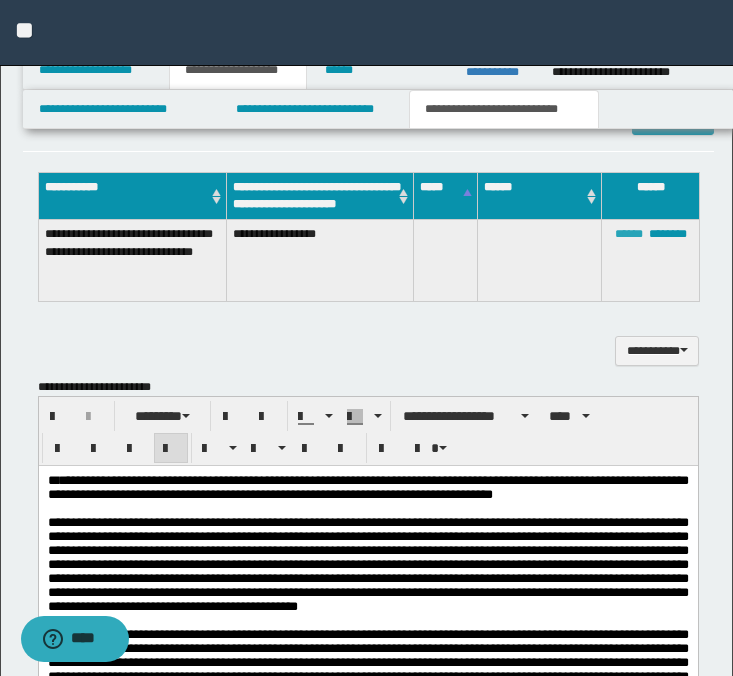 click on "******" at bounding box center [629, 234] 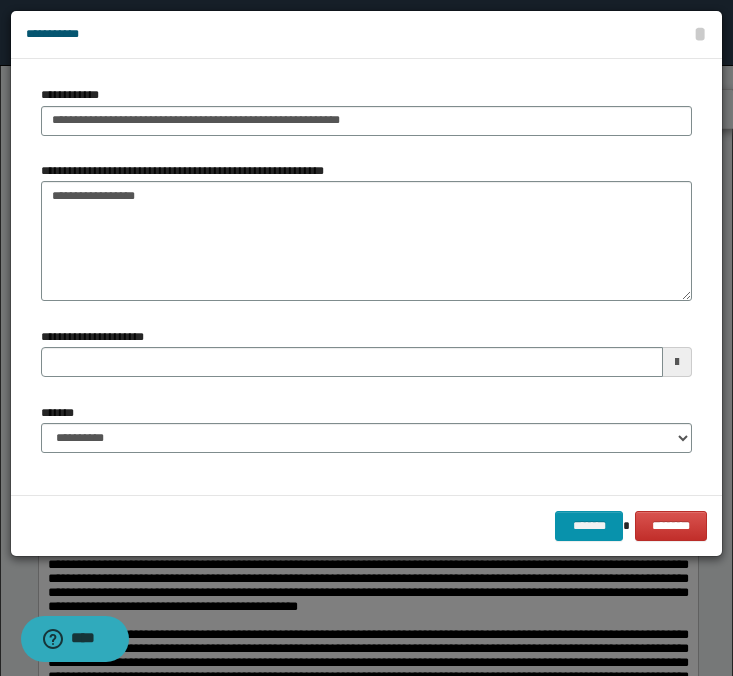 type 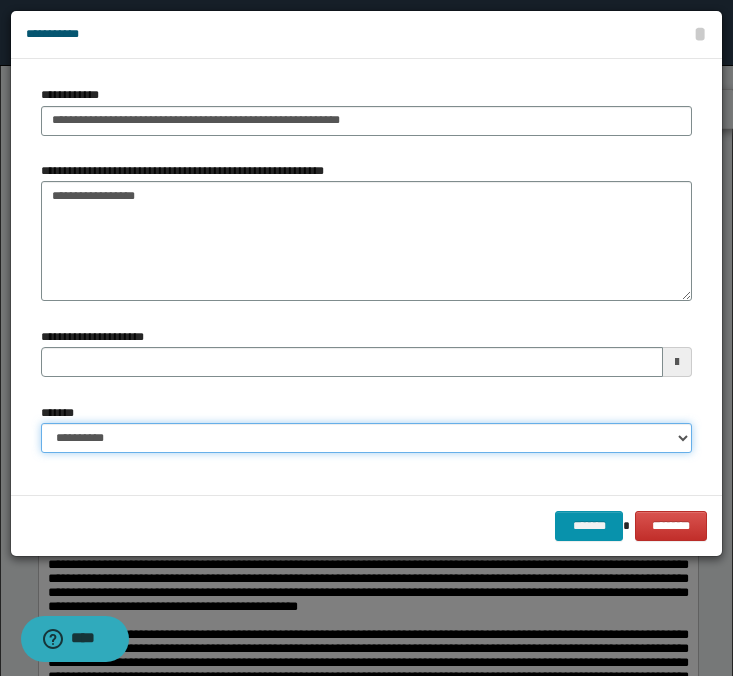 click on "**********" at bounding box center (366, 438) 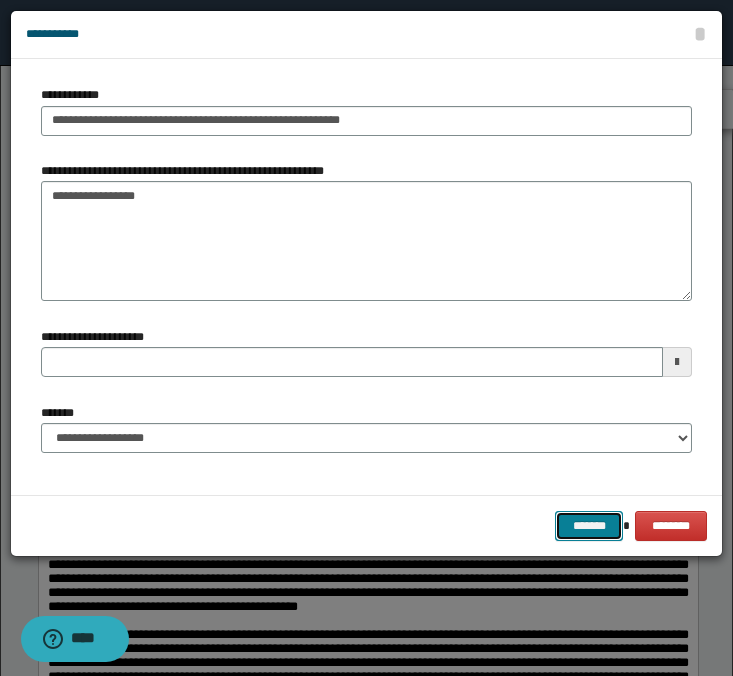 click on "*******" at bounding box center (589, 526) 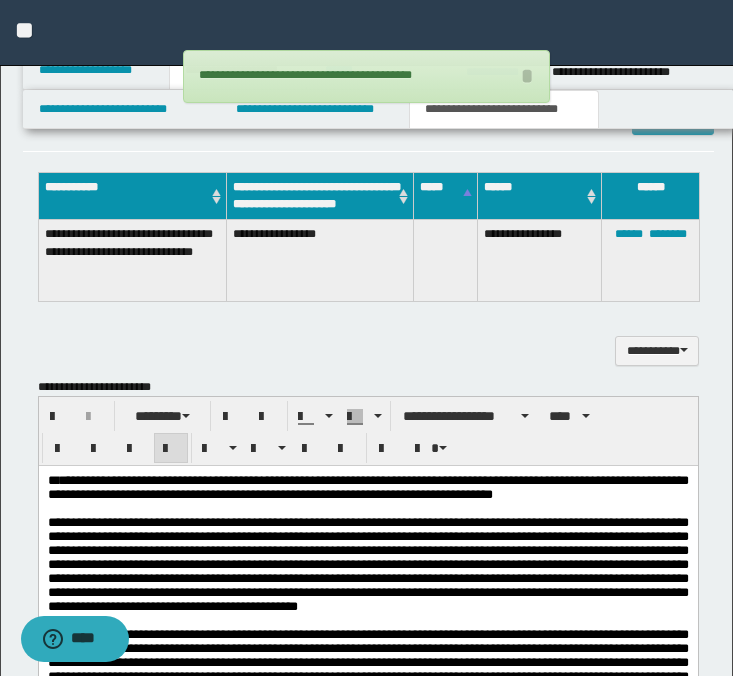 scroll, scrollTop: 1043, scrollLeft: 0, axis: vertical 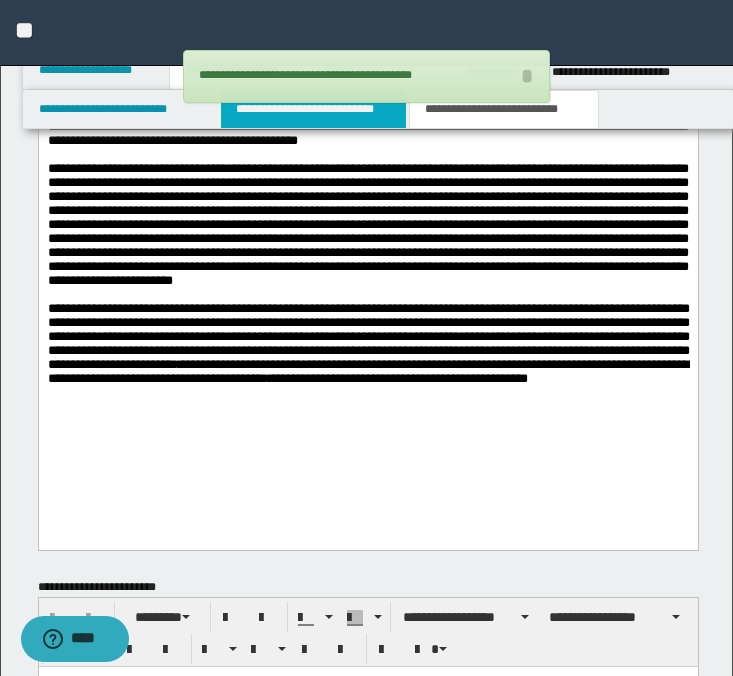 click on "**********" at bounding box center (314, 109) 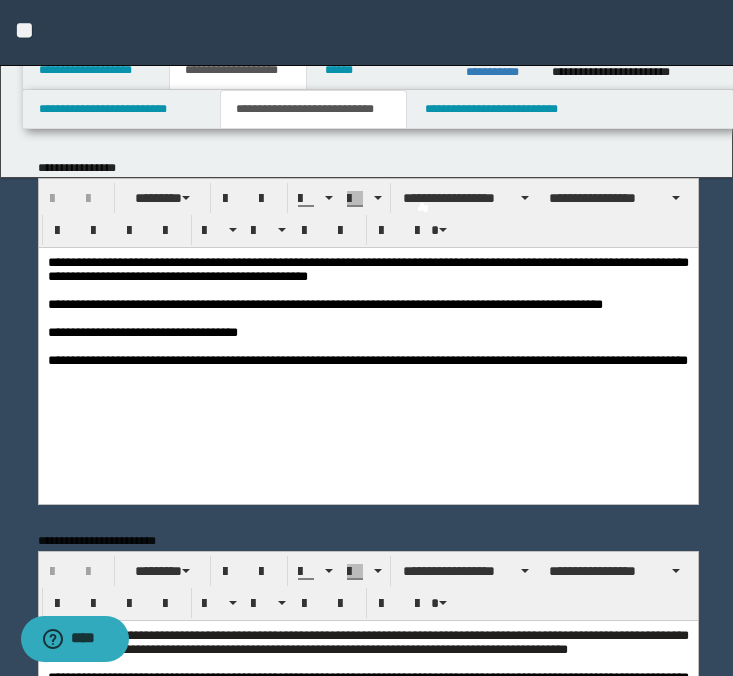 scroll, scrollTop: 0, scrollLeft: 0, axis: both 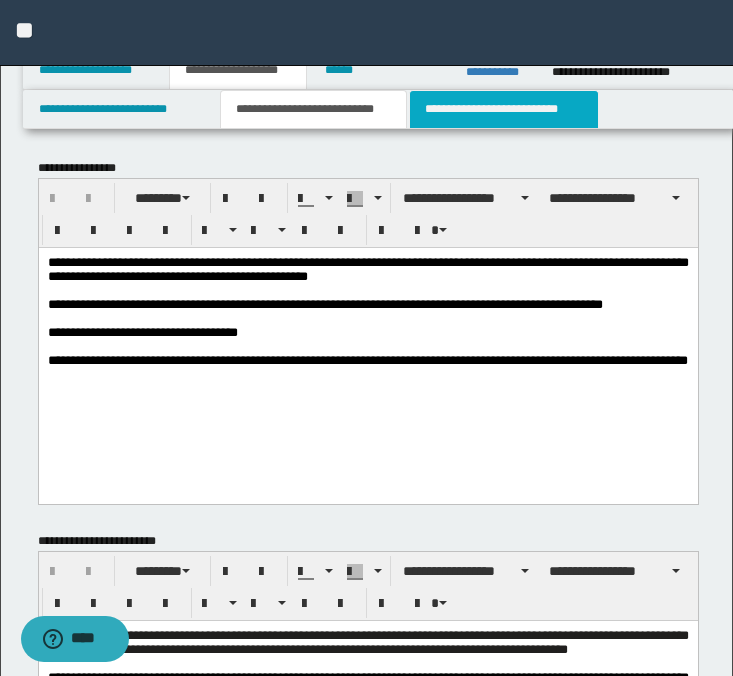 click on "**********" at bounding box center [504, 109] 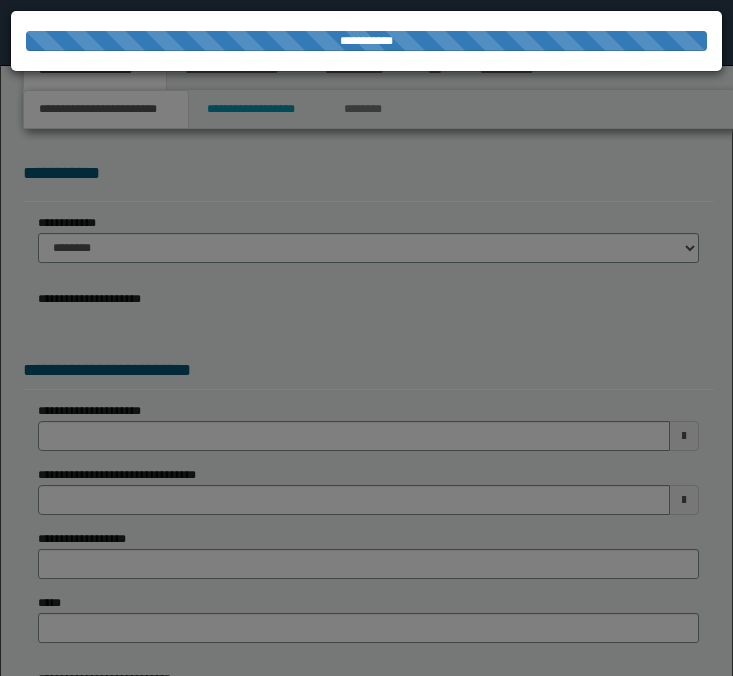 scroll, scrollTop: 0, scrollLeft: 0, axis: both 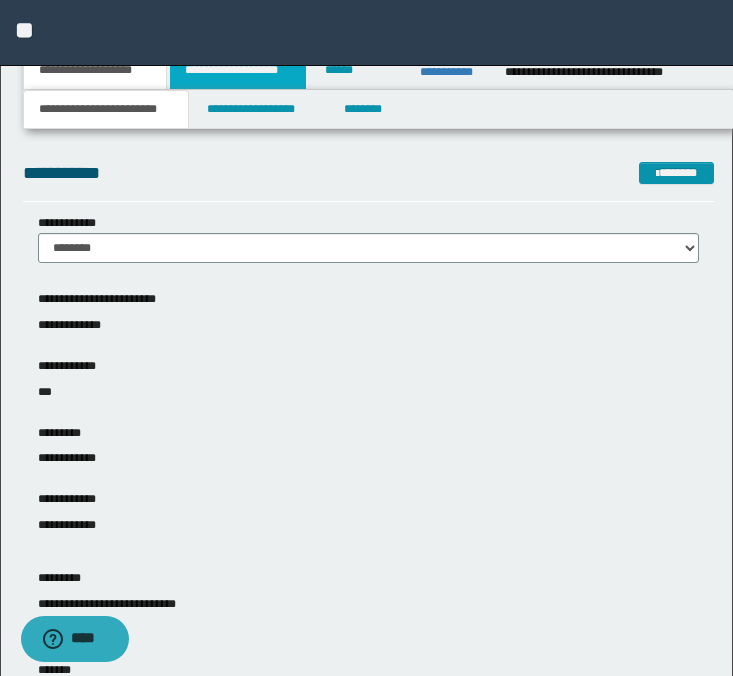 click on "**********" at bounding box center [238, 70] 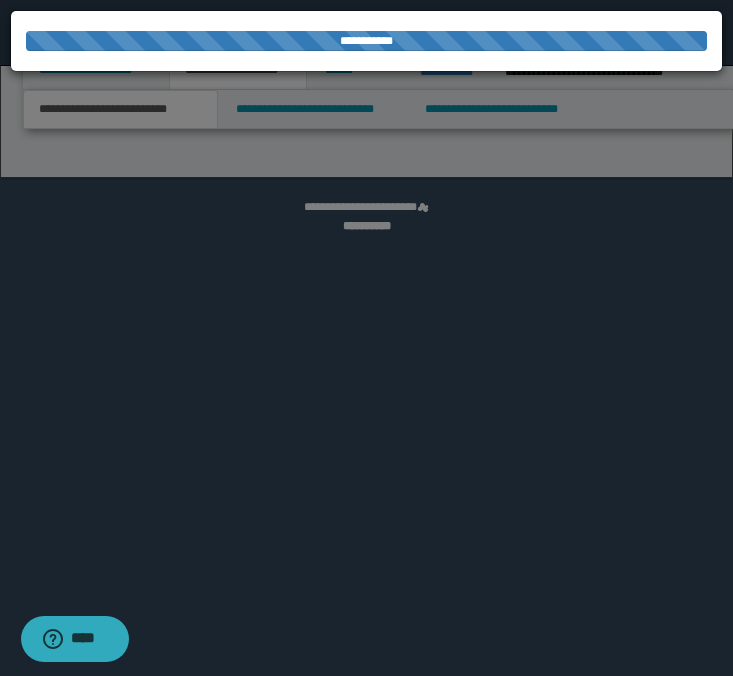 click at bounding box center [366, 338] 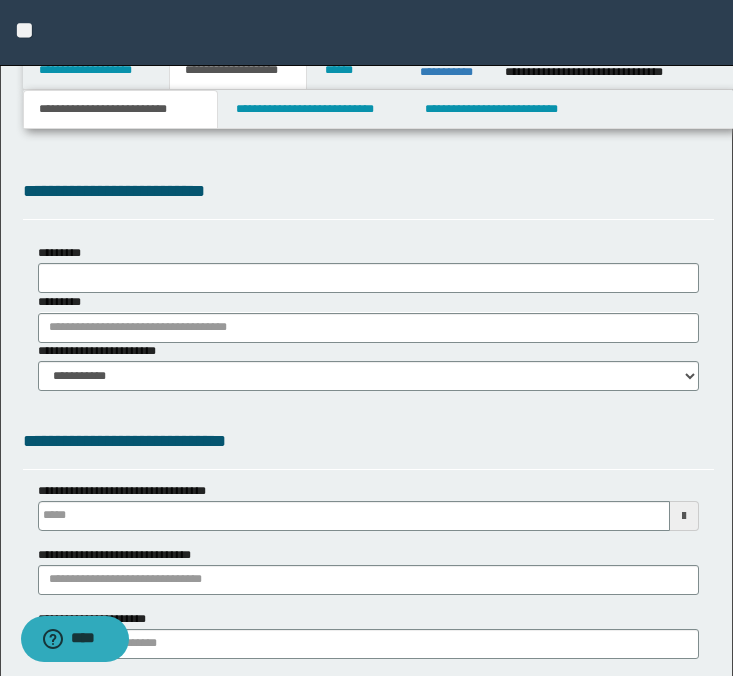 scroll, scrollTop: 0, scrollLeft: 0, axis: both 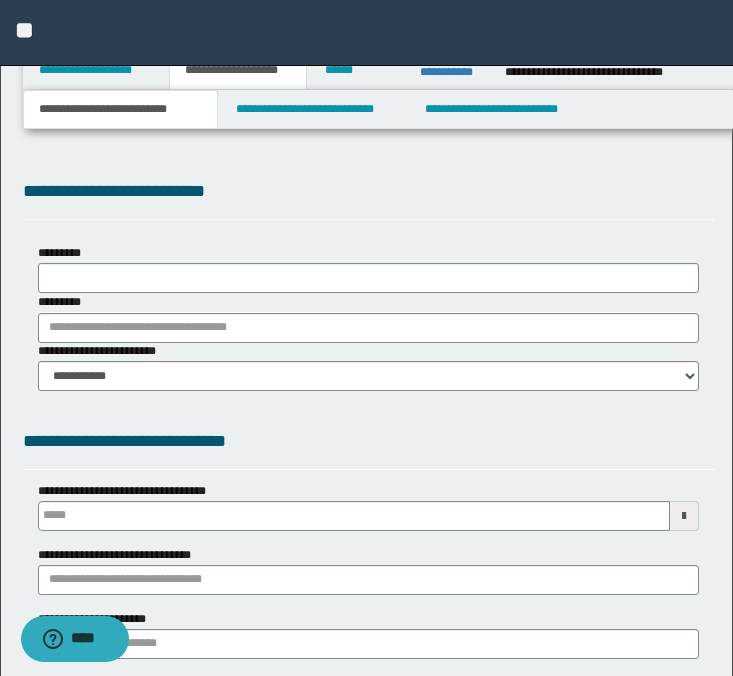 type 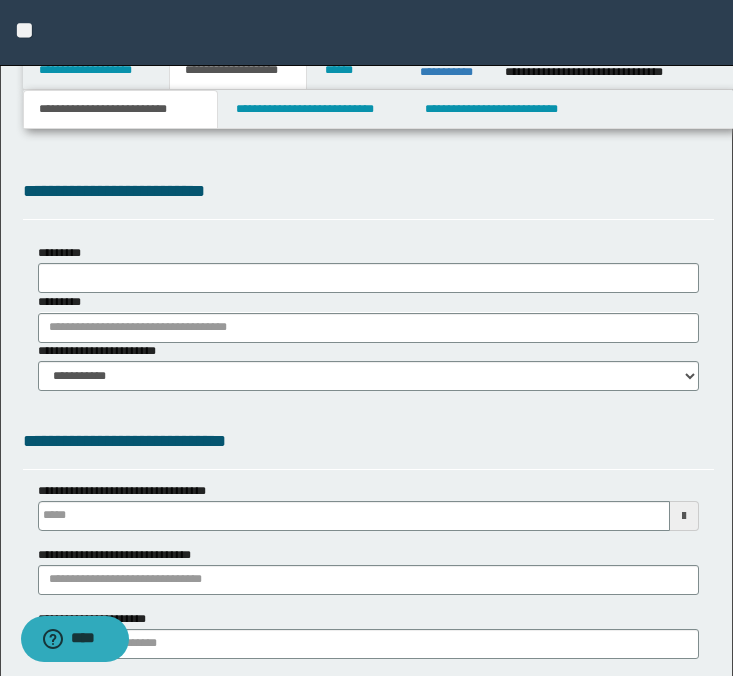 select on "*" 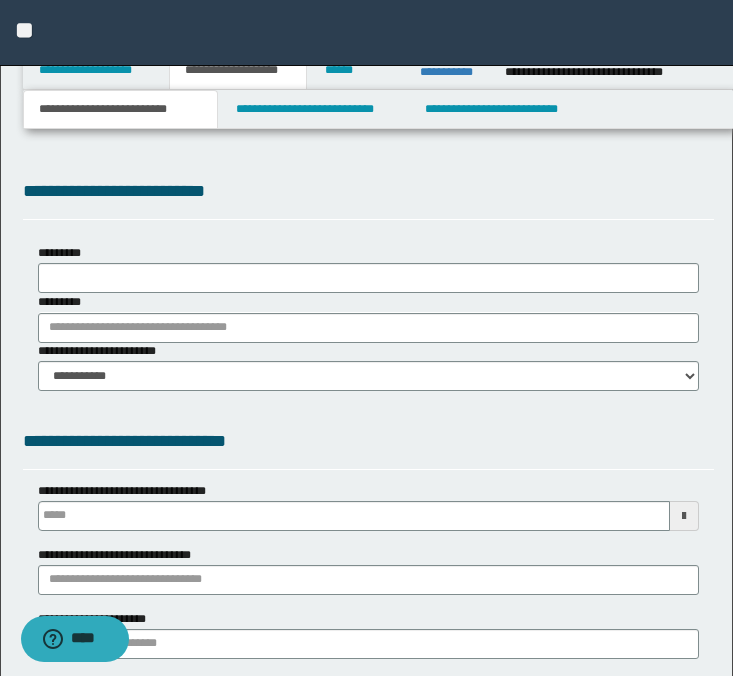 type 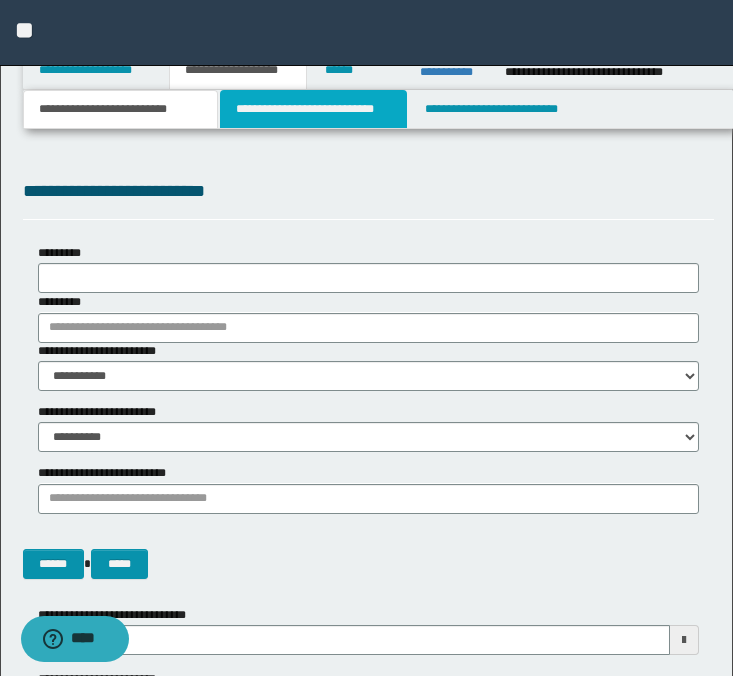 click on "**********" at bounding box center (314, 109) 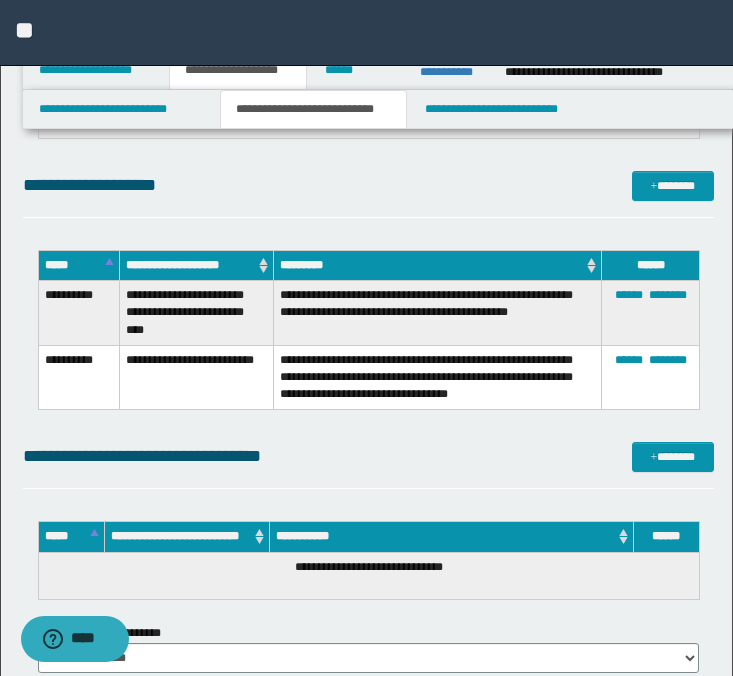 scroll, scrollTop: 2521, scrollLeft: 0, axis: vertical 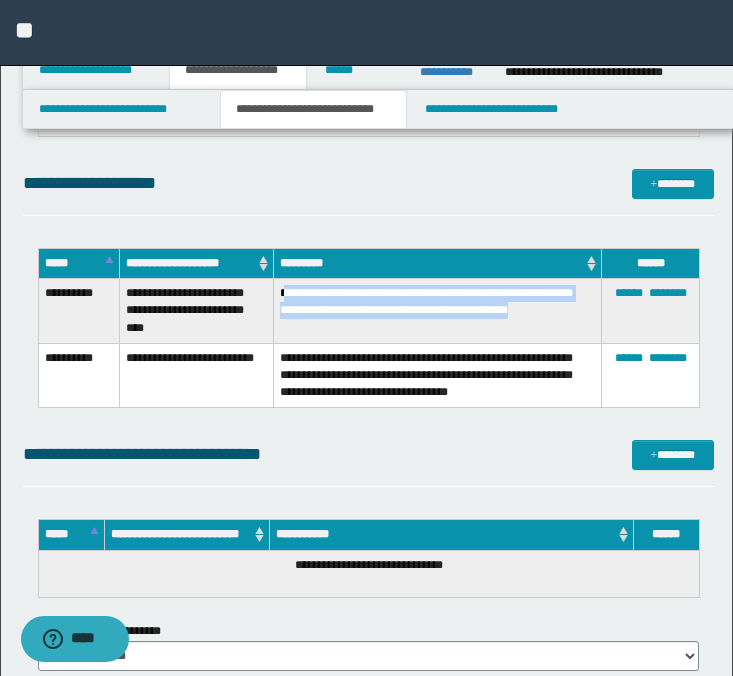 drag, startPoint x: 369, startPoint y: 330, endPoint x: 285, endPoint y: 293, distance: 91.787796 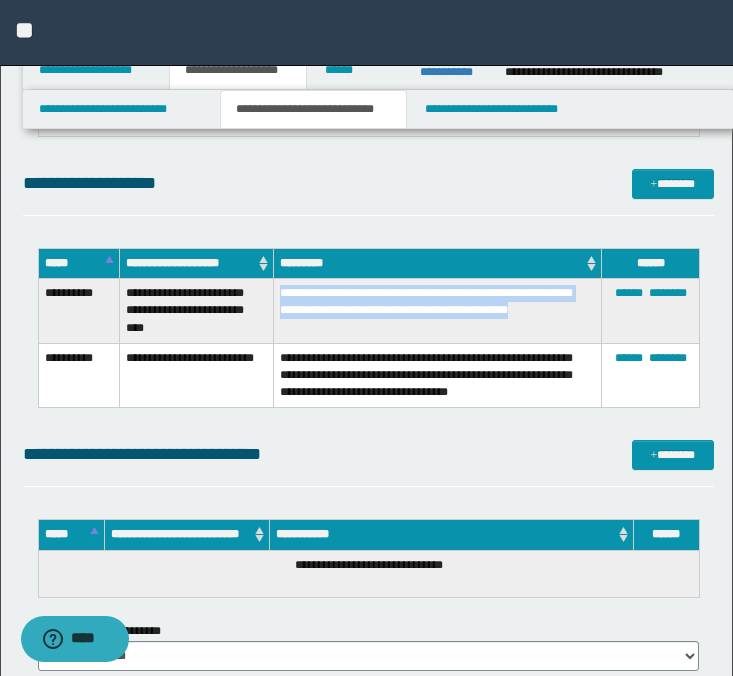 drag, startPoint x: 283, startPoint y: 292, endPoint x: 363, endPoint y: 318, distance: 84.118965 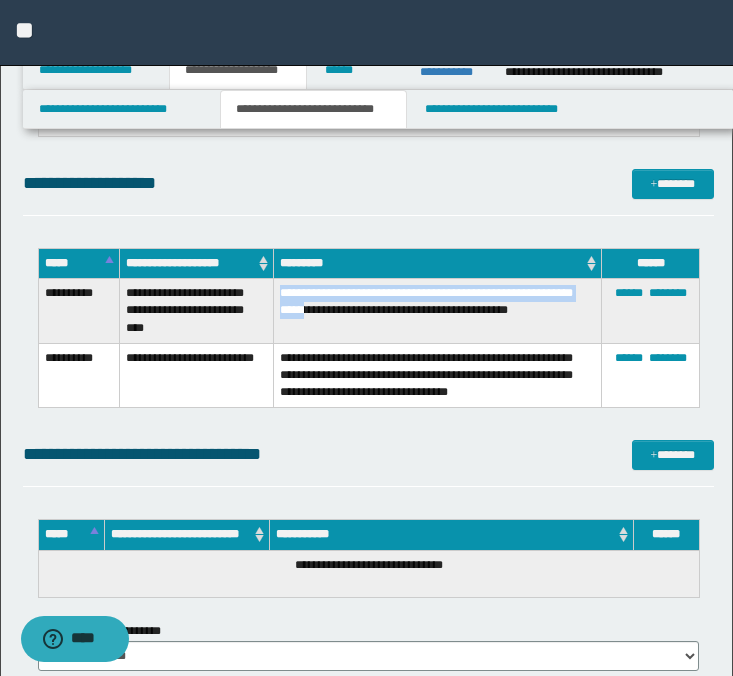 copy on "**********" 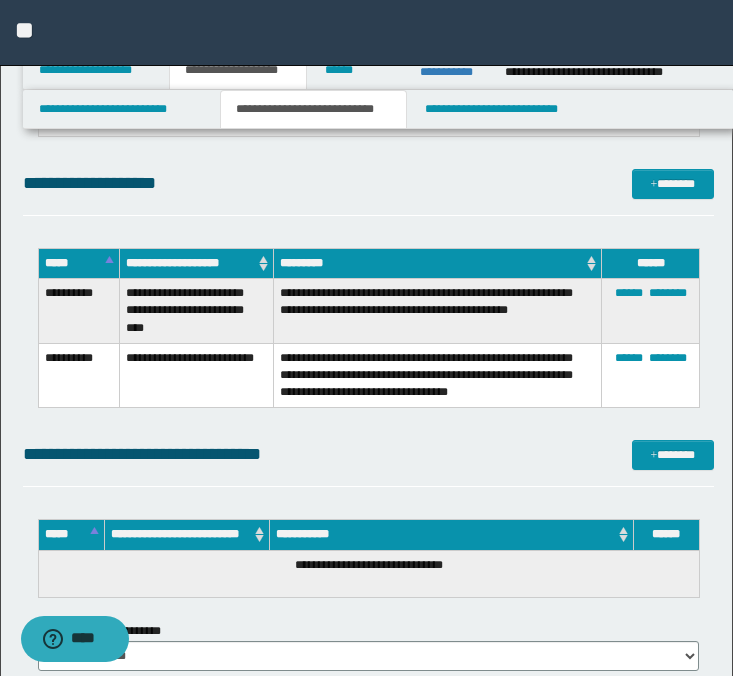 click on "**********" at bounding box center [437, 311] 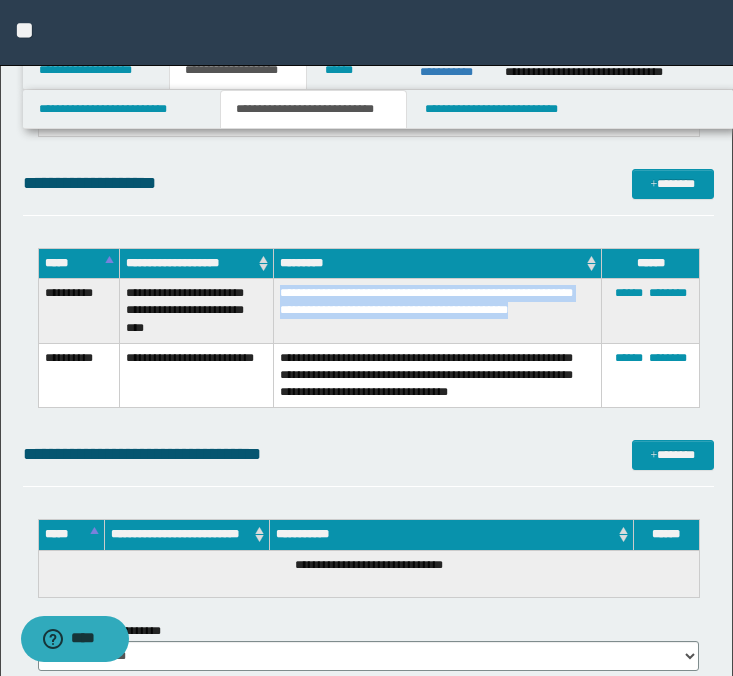 drag, startPoint x: 360, startPoint y: 327, endPoint x: 273, endPoint y: 290, distance: 94.54099 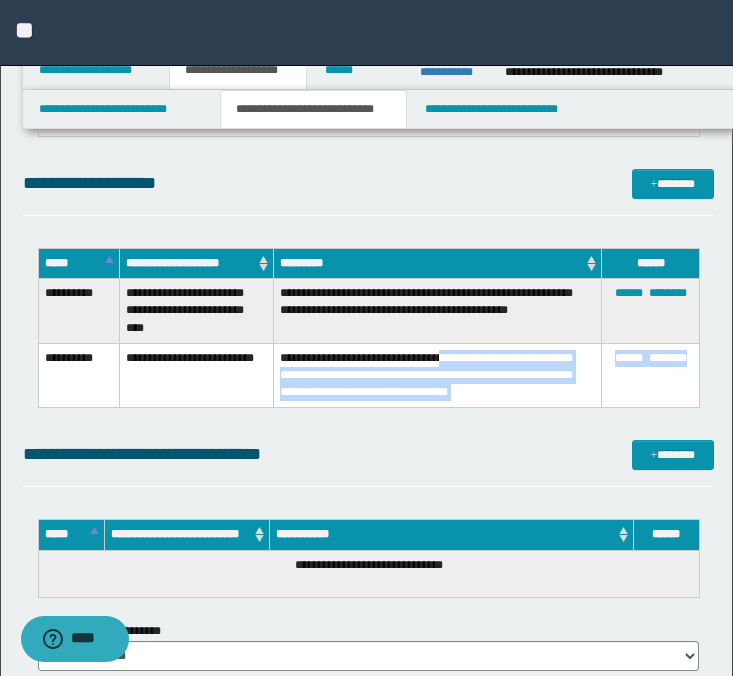 drag, startPoint x: 471, startPoint y: 357, endPoint x: 601, endPoint y: 388, distance: 133.64505 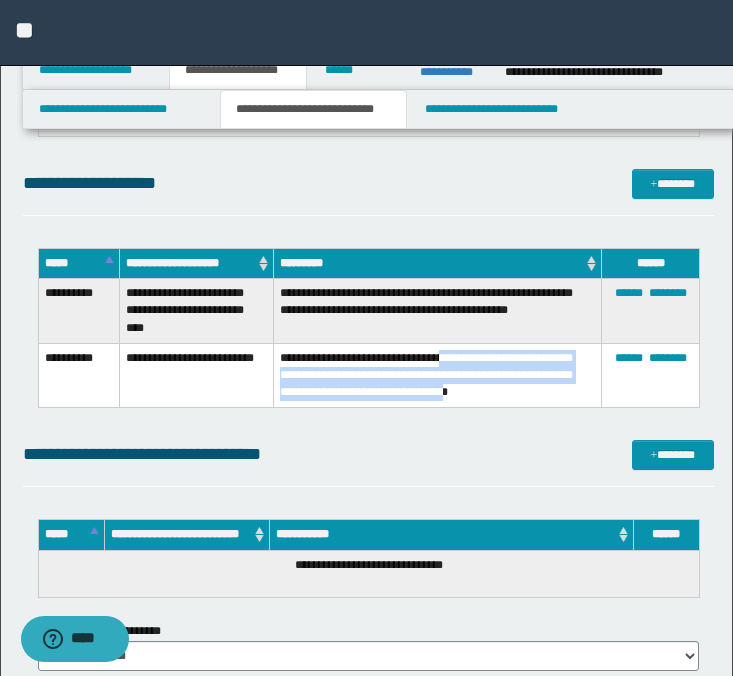 drag, startPoint x: 583, startPoint y: 394, endPoint x: 471, endPoint y: 355, distance: 118.595955 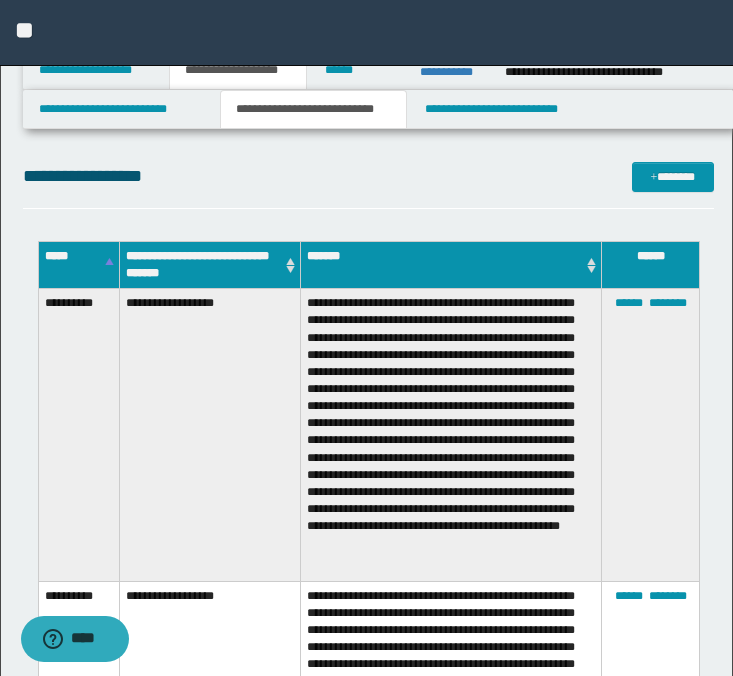 scroll, scrollTop: 1075, scrollLeft: 0, axis: vertical 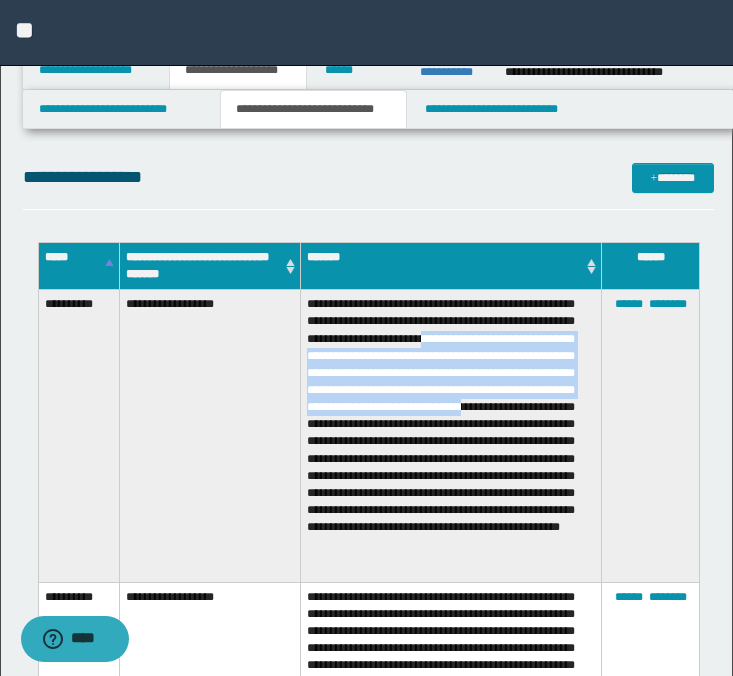 drag, startPoint x: 506, startPoint y: 332, endPoint x: 491, endPoint y: 421, distance: 90.255196 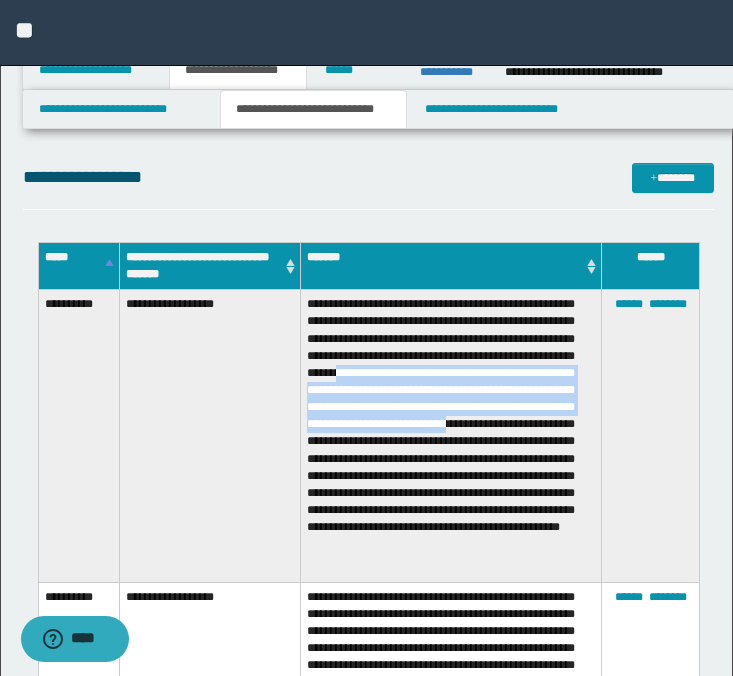 drag, startPoint x: 507, startPoint y: 367, endPoint x: 542, endPoint y: 449, distance: 89.157166 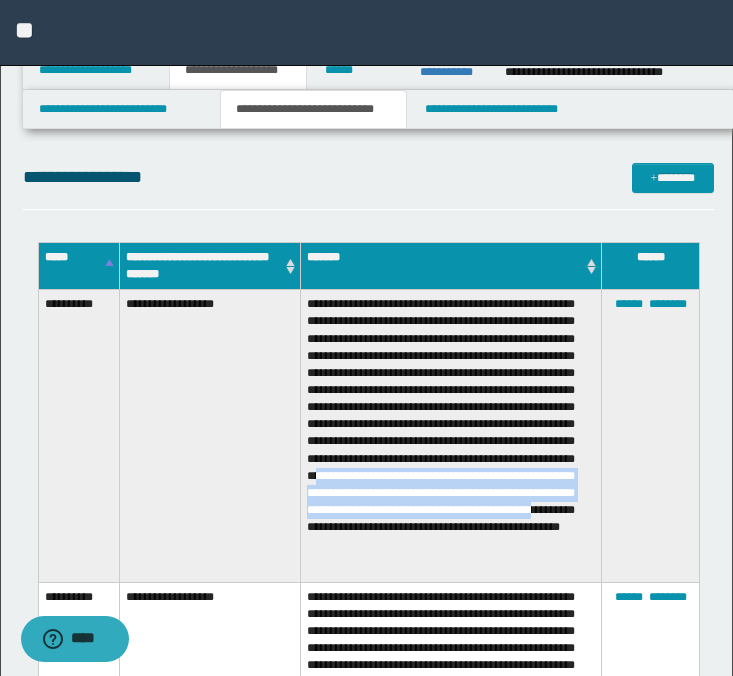 drag, startPoint x: 471, startPoint y: 488, endPoint x: 507, endPoint y: 551, distance: 72.56032 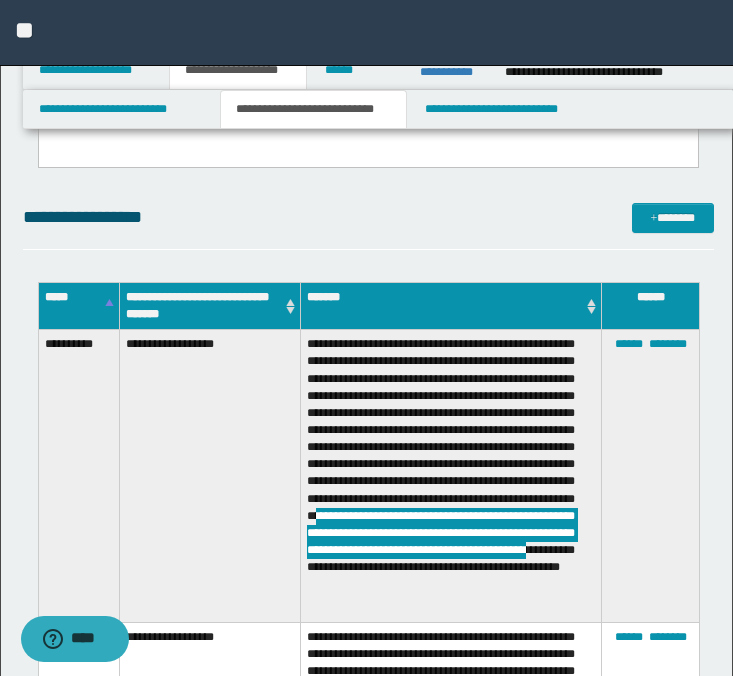 scroll, scrollTop: 802, scrollLeft: 0, axis: vertical 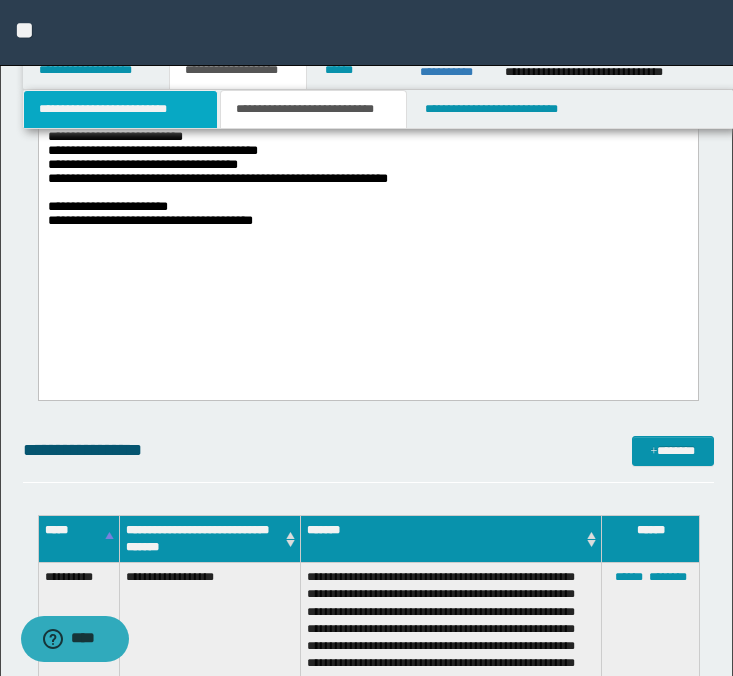 drag, startPoint x: 161, startPoint y: 239, endPoint x: 170, endPoint y: 109, distance: 130.31117 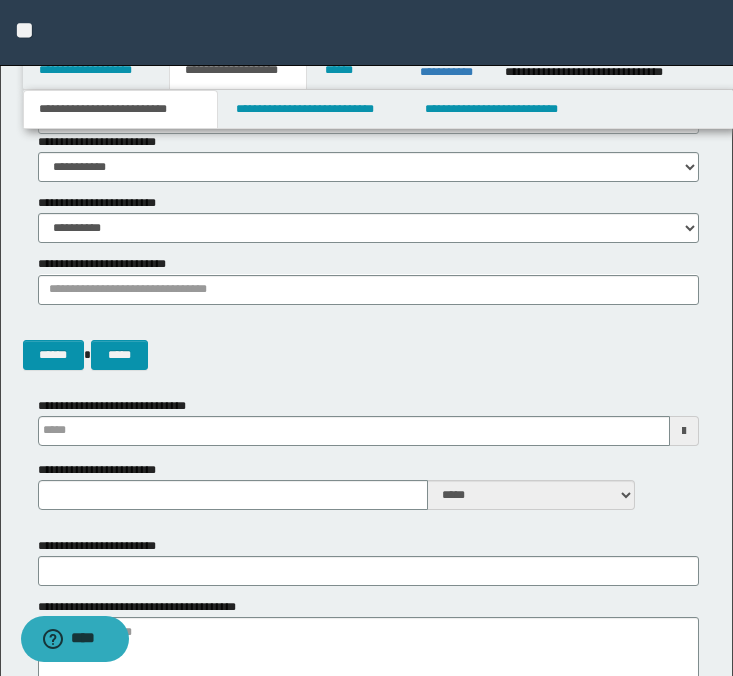 scroll, scrollTop: 170, scrollLeft: 0, axis: vertical 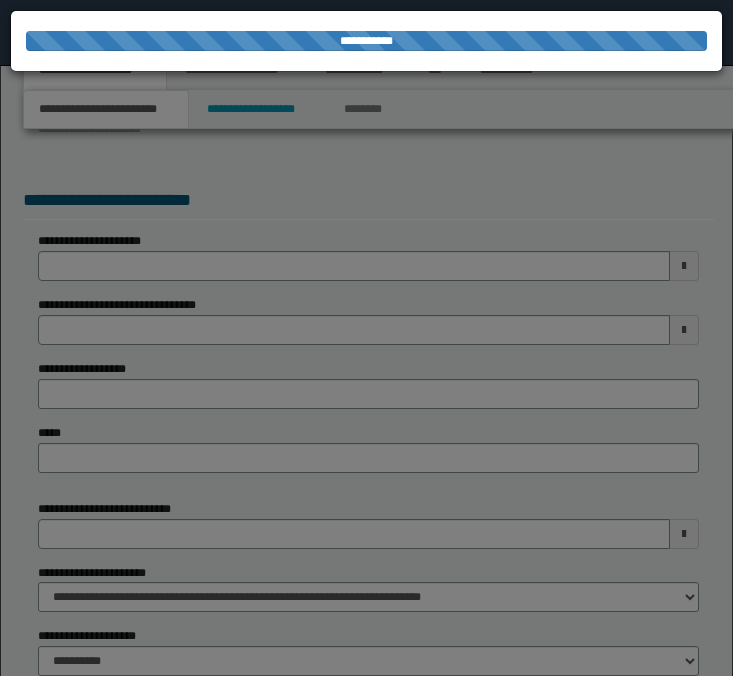 select on "*" 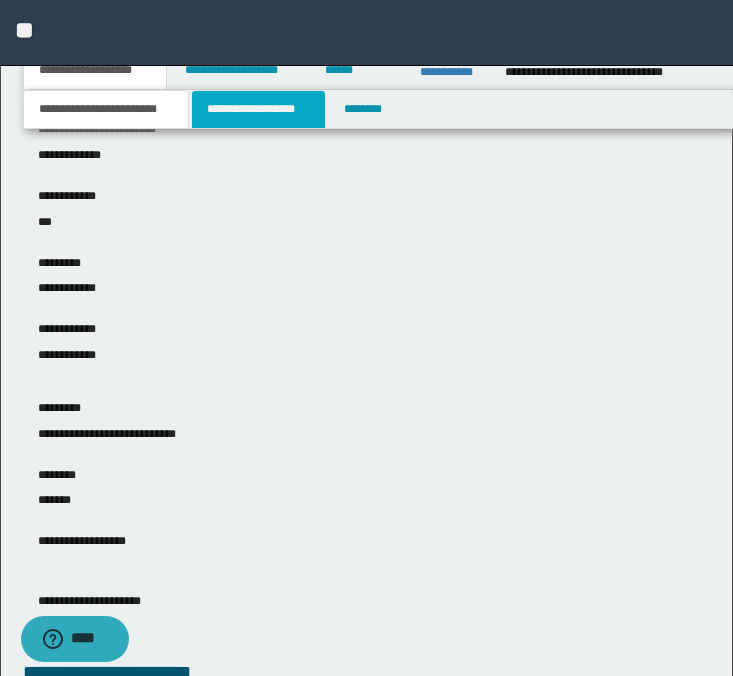 click on "**********" at bounding box center [258, 109] 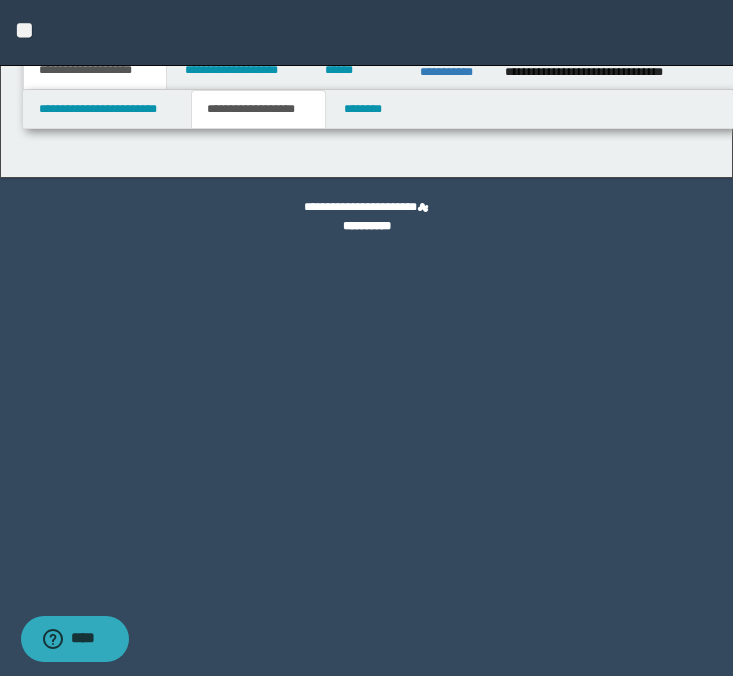 scroll, scrollTop: 0, scrollLeft: 0, axis: both 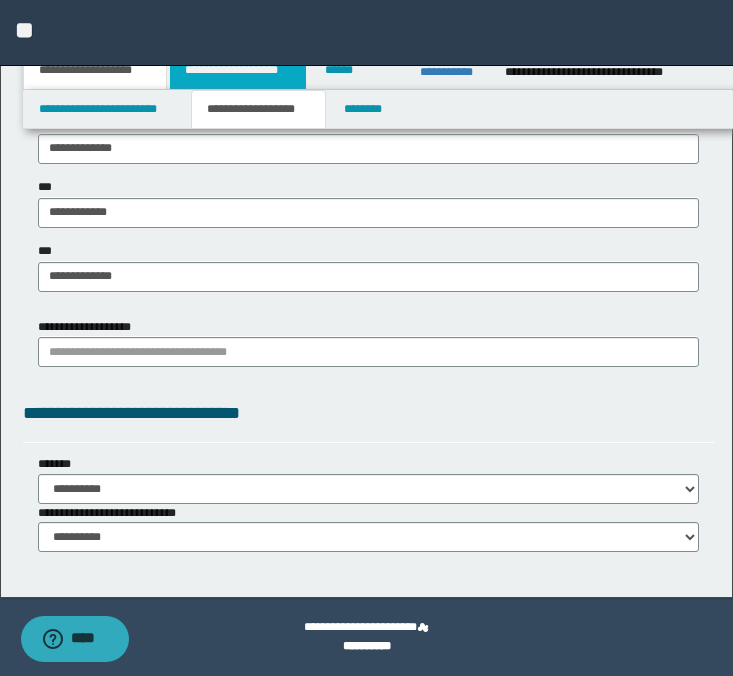 click on "**********" at bounding box center [238, 70] 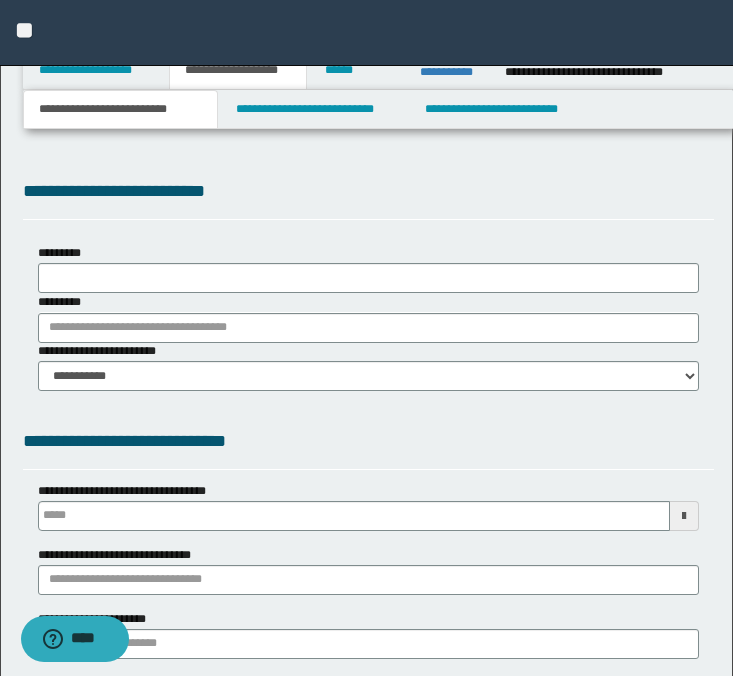 select on "*" 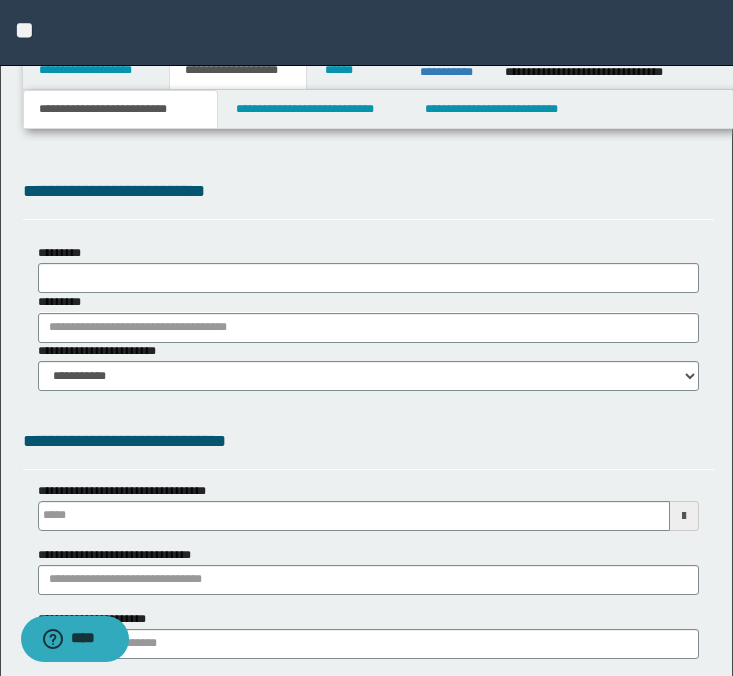 scroll, scrollTop: 0, scrollLeft: 0, axis: both 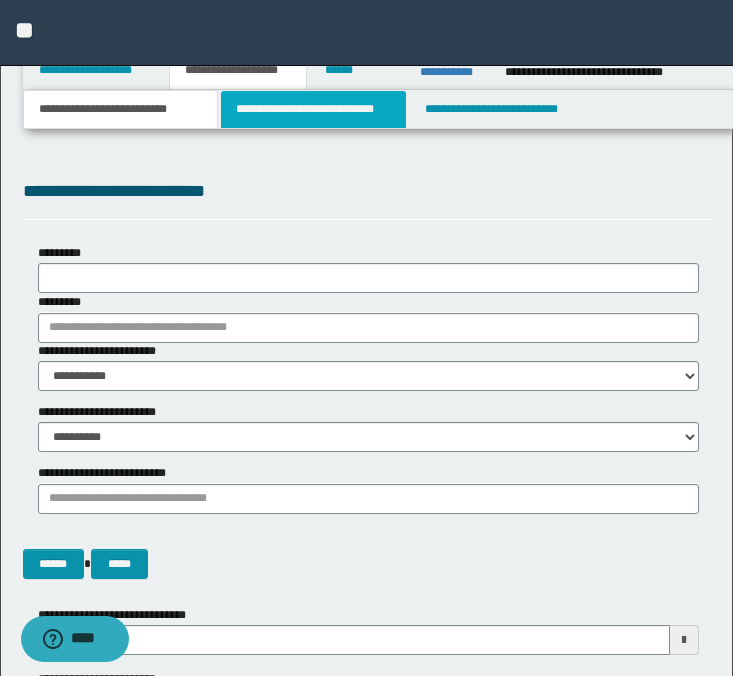 click on "**********" at bounding box center (314, 109) 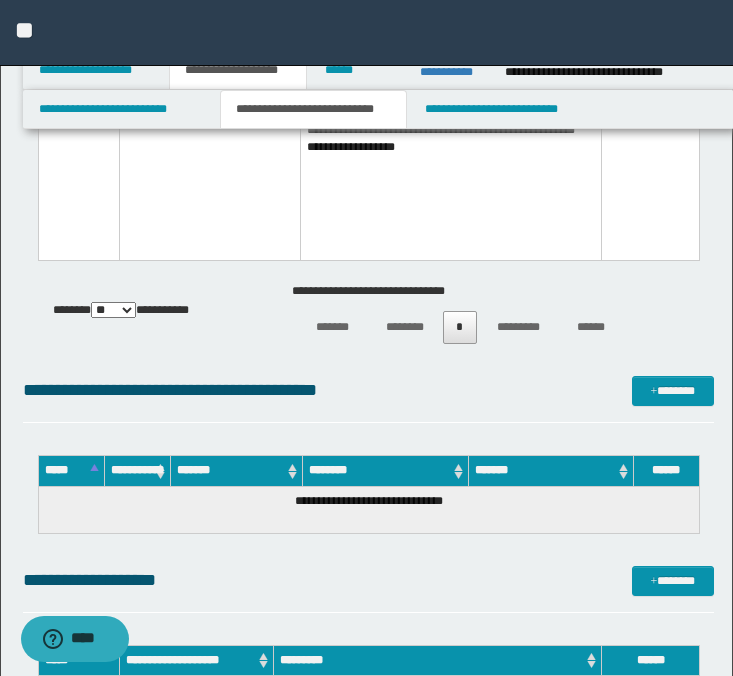 scroll, scrollTop: 2604, scrollLeft: 0, axis: vertical 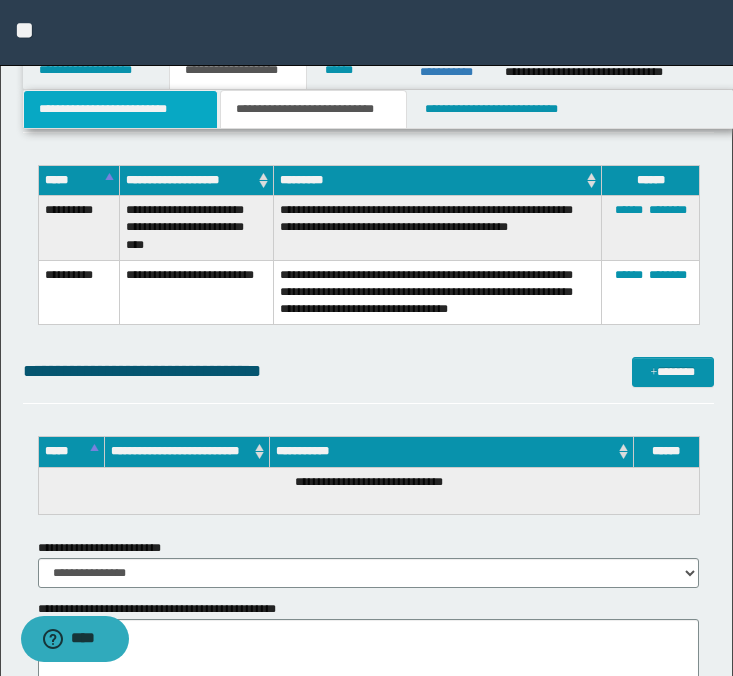 click on "**********" at bounding box center [120, 109] 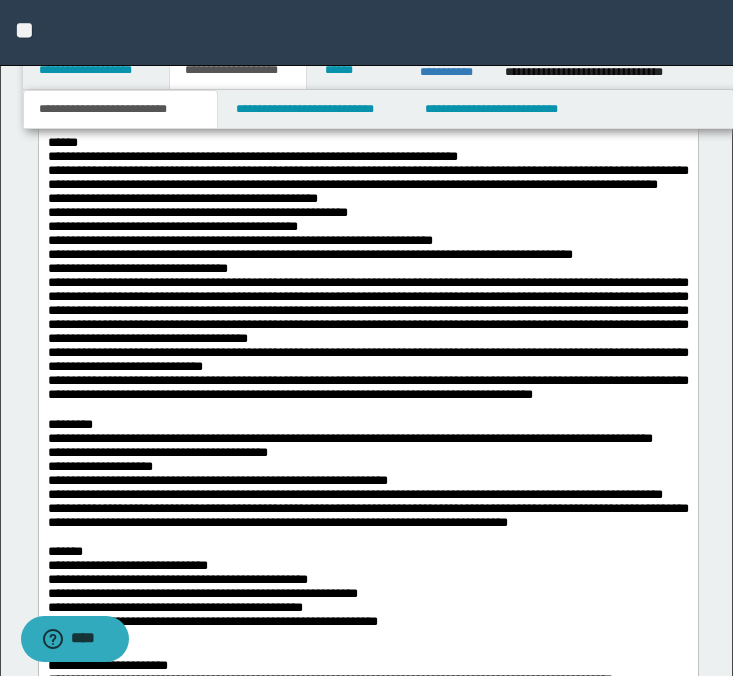 scroll, scrollTop: 1590, scrollLeft: 0, axis: vertical 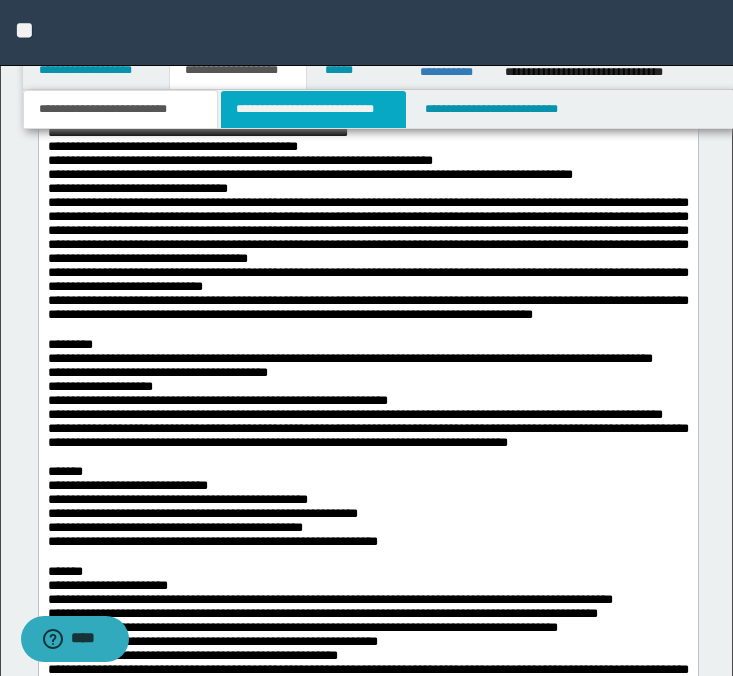 click on "**********" at bounding box center (314, 109) 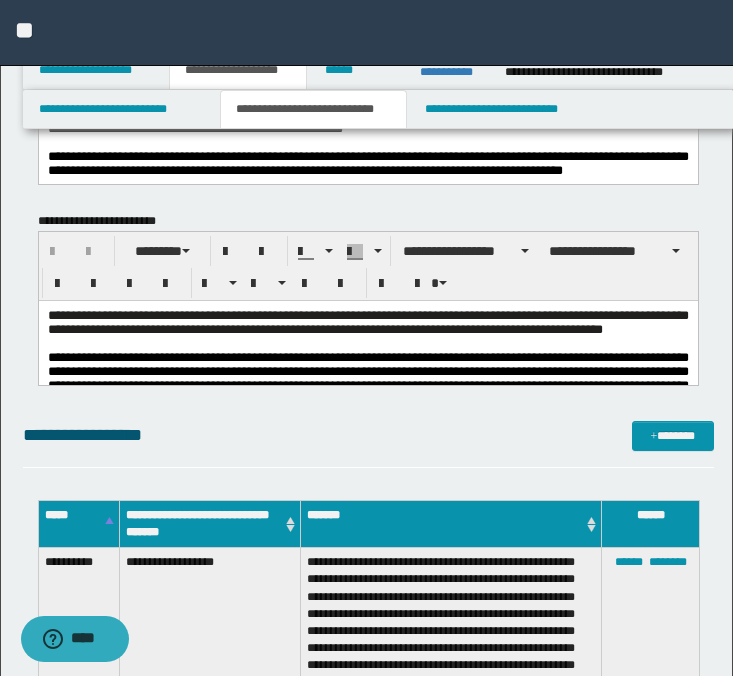 scroll, scrollTop: 0, scrollLeft: 0, axis: both 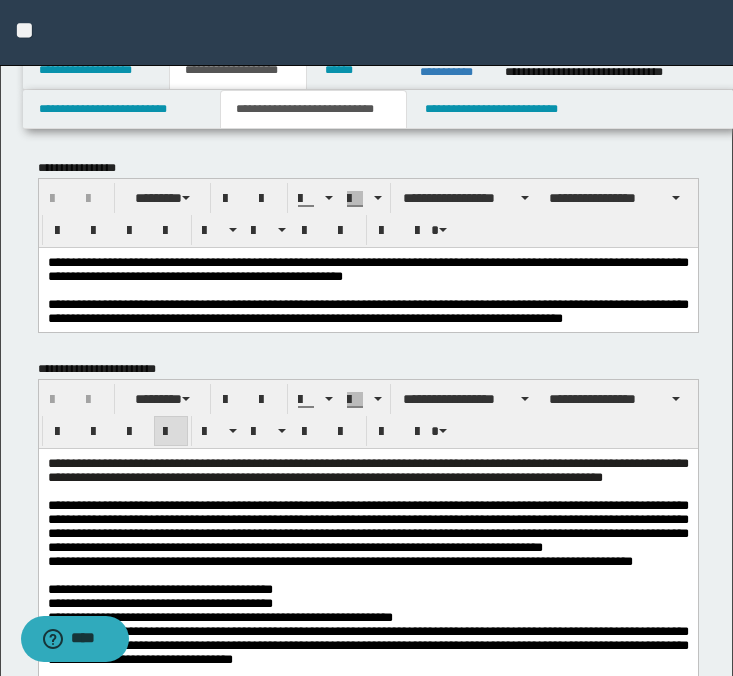 click on "**********" at bounding box center (367, 470) 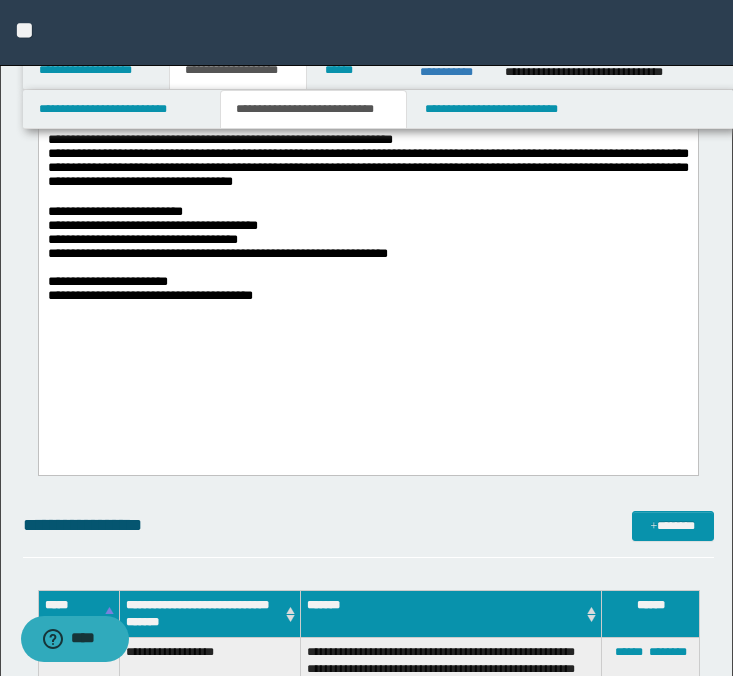 scroll, scrollTop: 493, scrollLeft: 0, axis: vertical 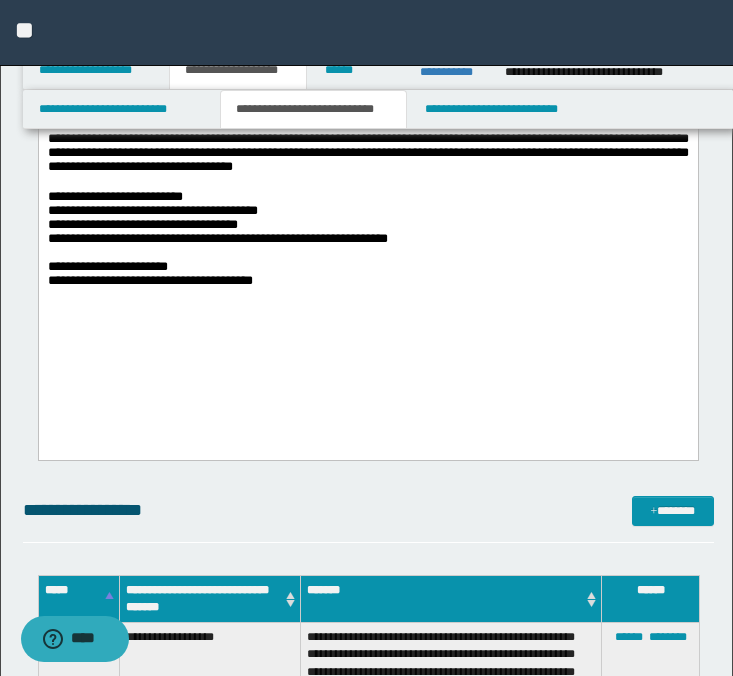 click on "**********" at bounding box center (367, 151) 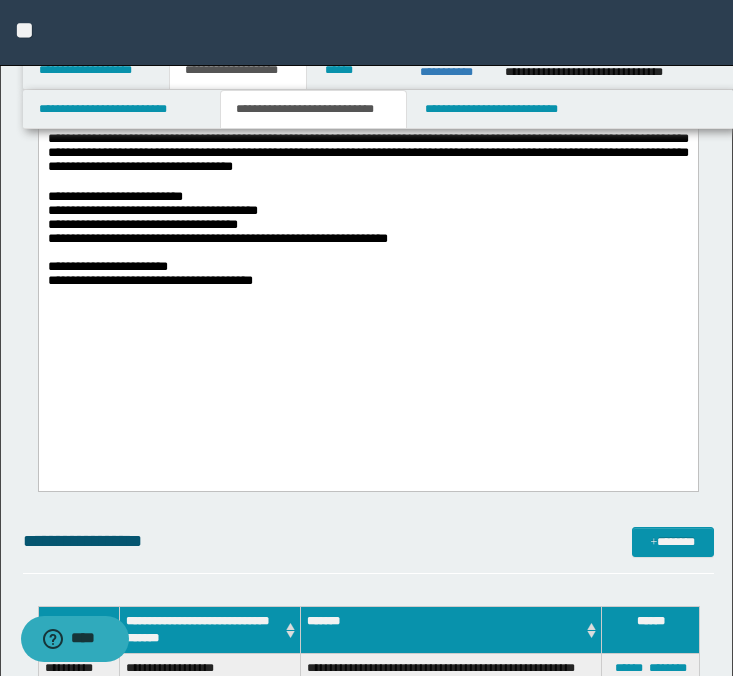 type 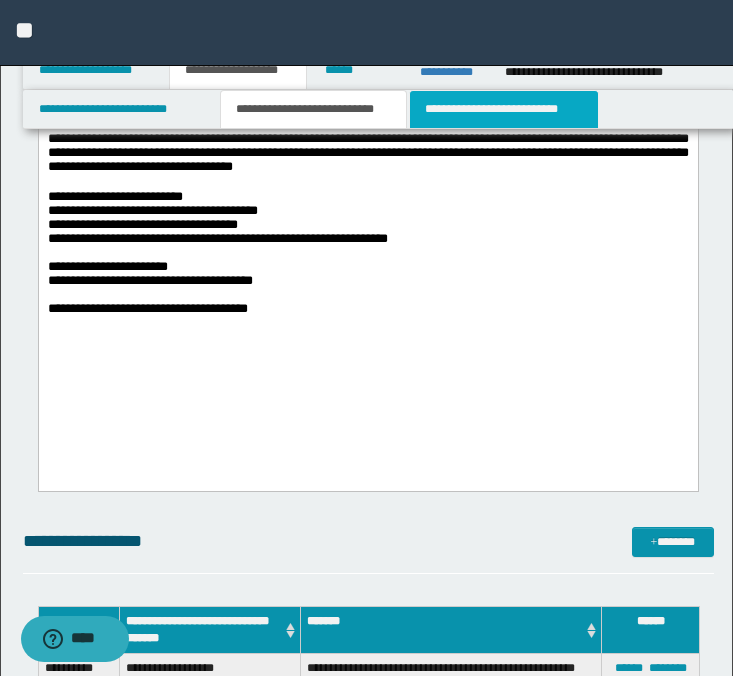 click on "**********" at bounding box center [504, 109] 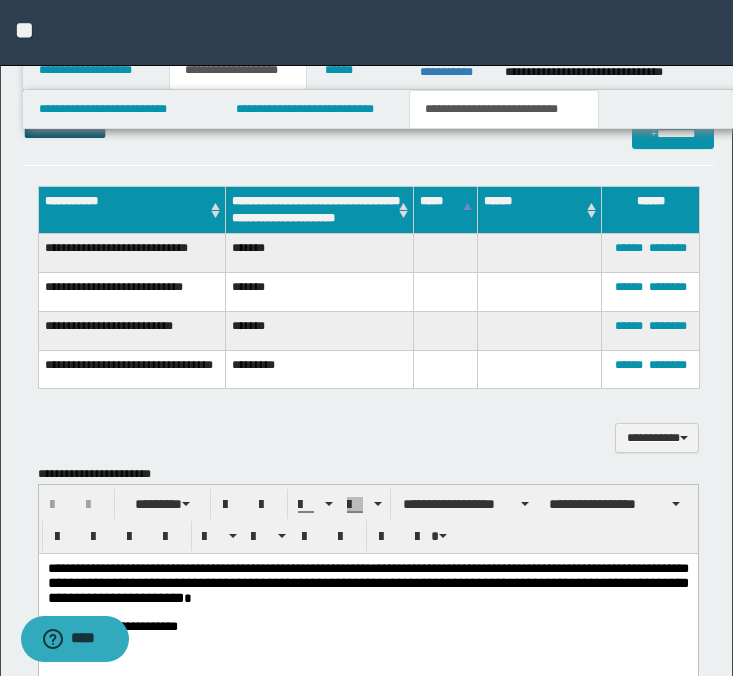 scroll, scrollTop: 807, scrollLeft: 0, axis: vertical 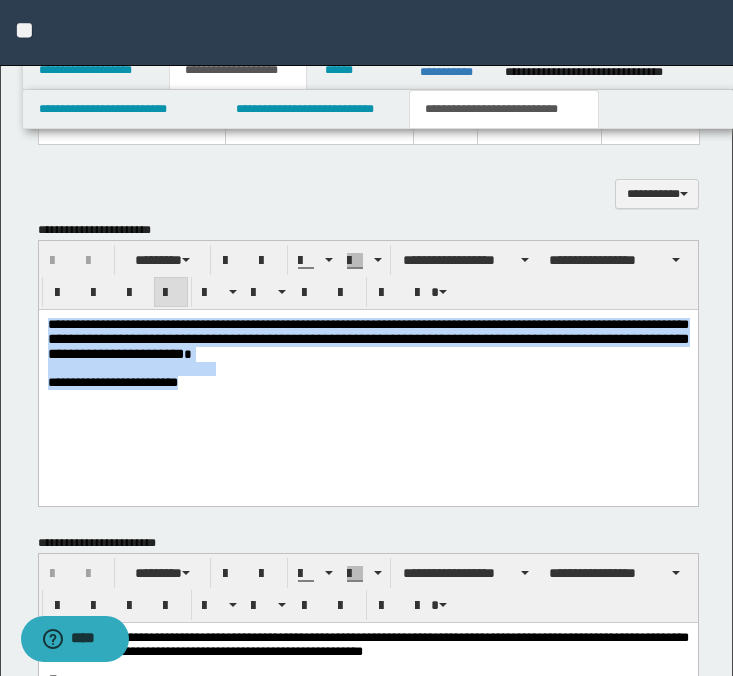 drag, startPoint x: 241, startPoint y: 403, endPoint x: 25, endPoint y: 296, distance: 241.04979 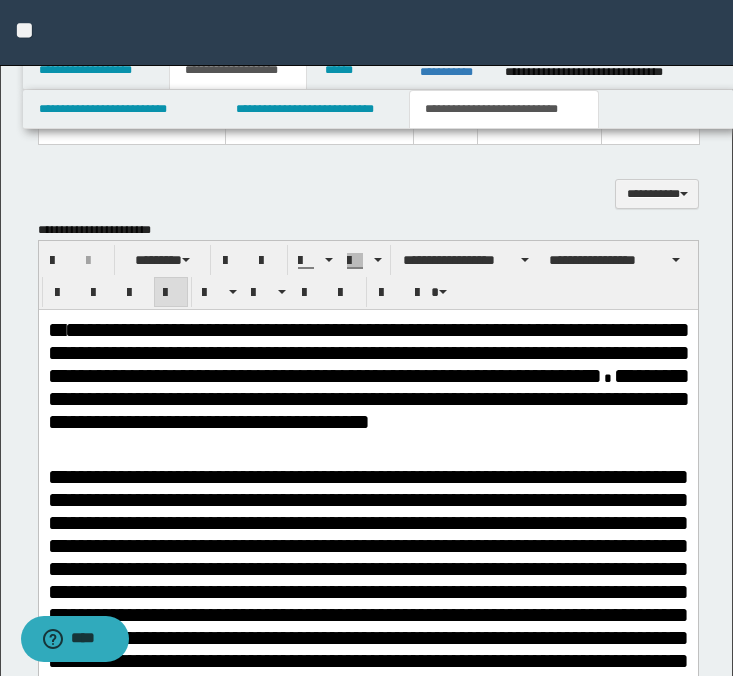 drag, startPoint x: 45, startPoint y: 330, endPoint x: 81, endPoint y: 352, distance: 42.190044 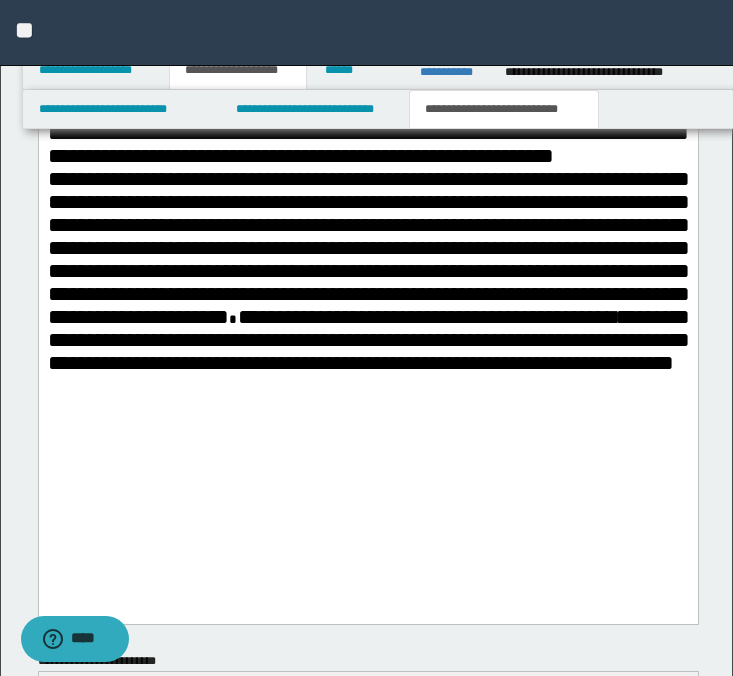 scroll, scrollTop: 1570, scrollLeft: 0, axis: vertical 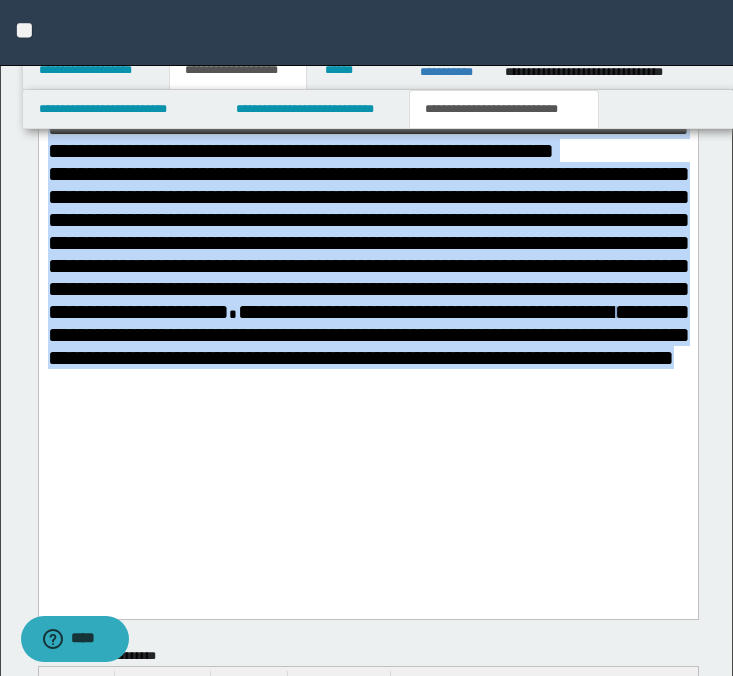 drag, startPoint x: 47, startPoint y: -430, endPoint x: 257, endPoint y: 512, distance: 965.12384 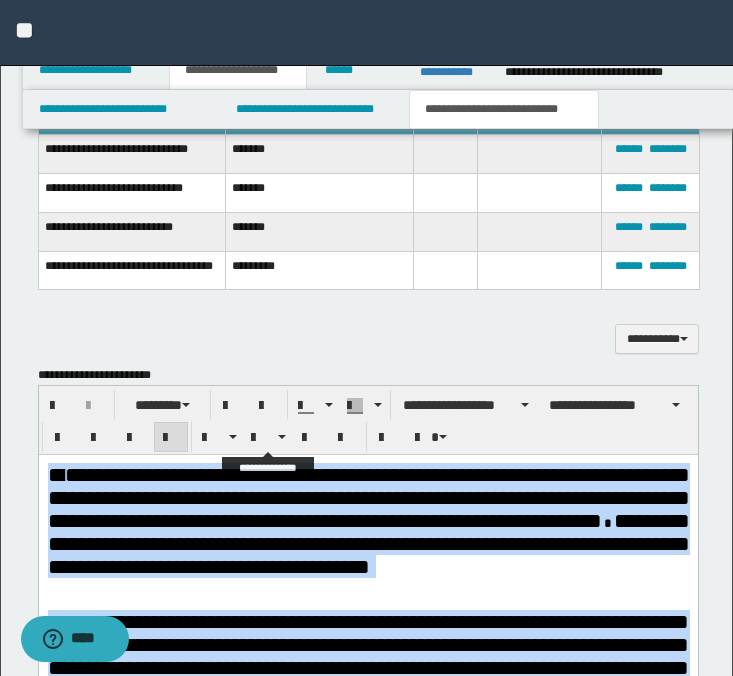 scroll, scrollTop: 687, scrollLeft: 0, axis: vertical 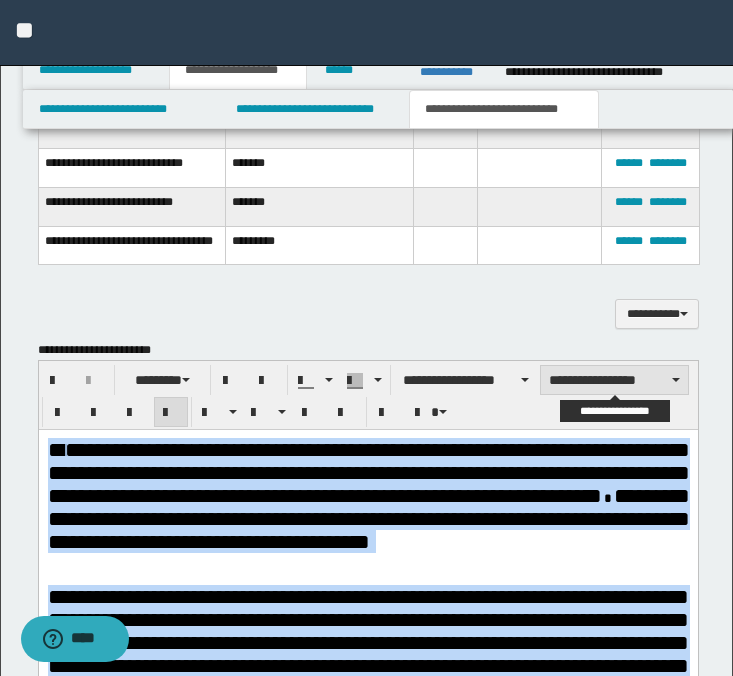 click on "**********" at bounding box center [614, 380] 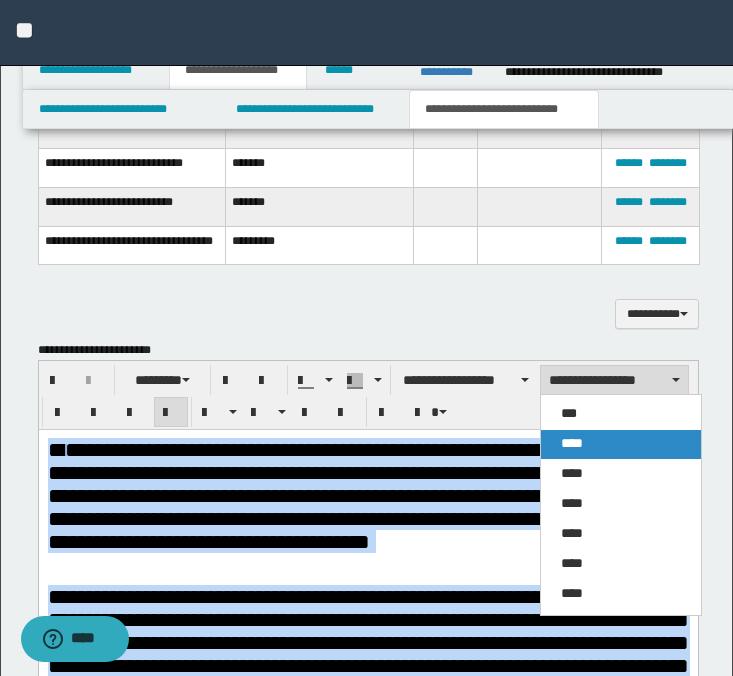 drag, startPoint x: 598, startPoint y: 431, endPoint x: 560, endPoint y: 0, distance: 432.67194 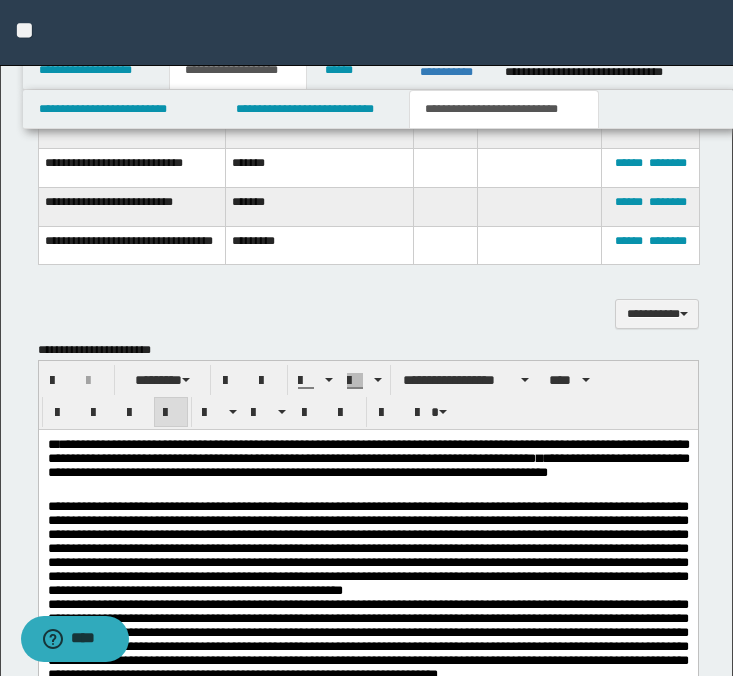 click on "**********" at bounding box center [368, 468] 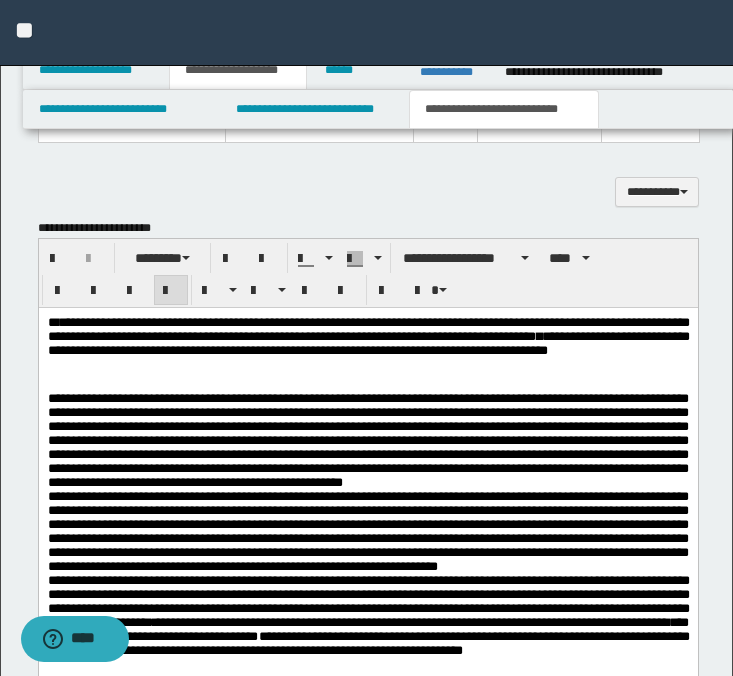 scroll, scrollTop: 820, scrollLeft: 0, axis: vertical 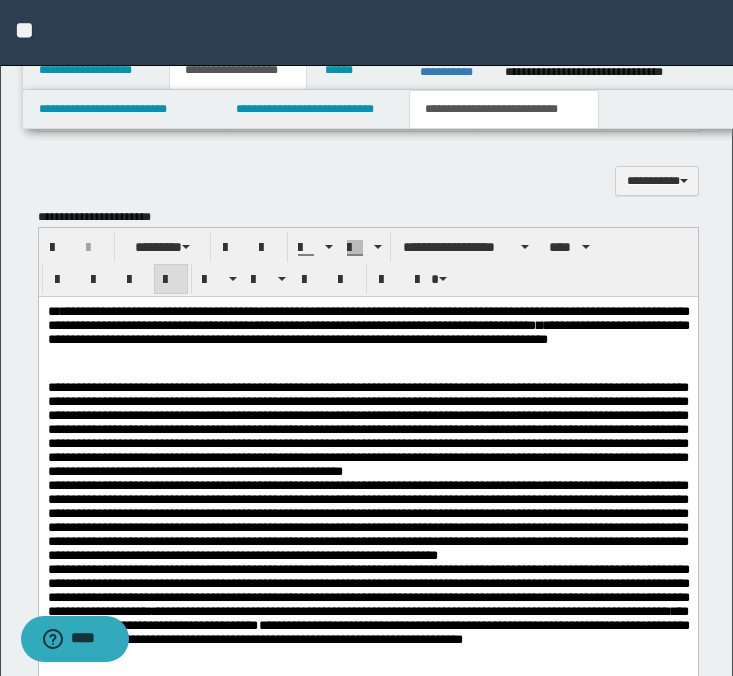 click on "**********" at bounding box center [367, 429] 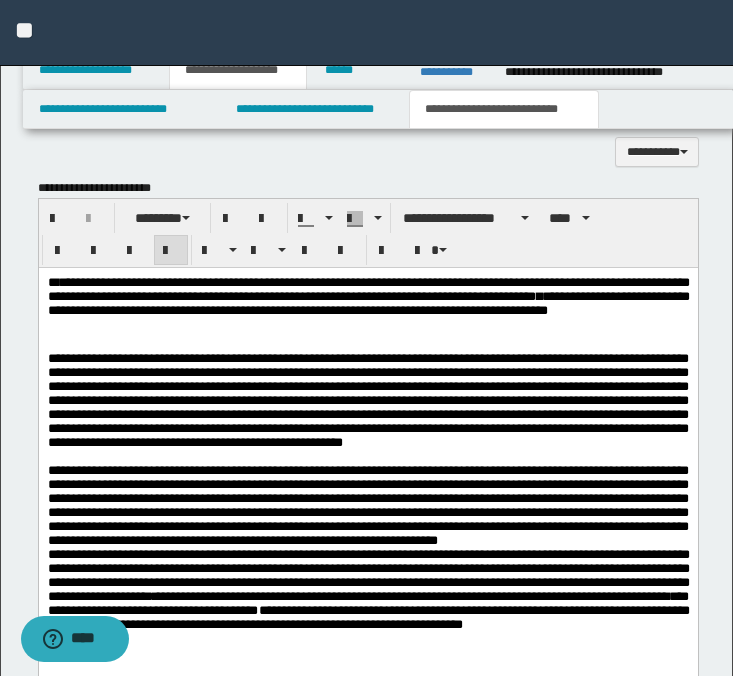 scroll, scrollTop: 853, scrollLeft: 0, axis: vertical 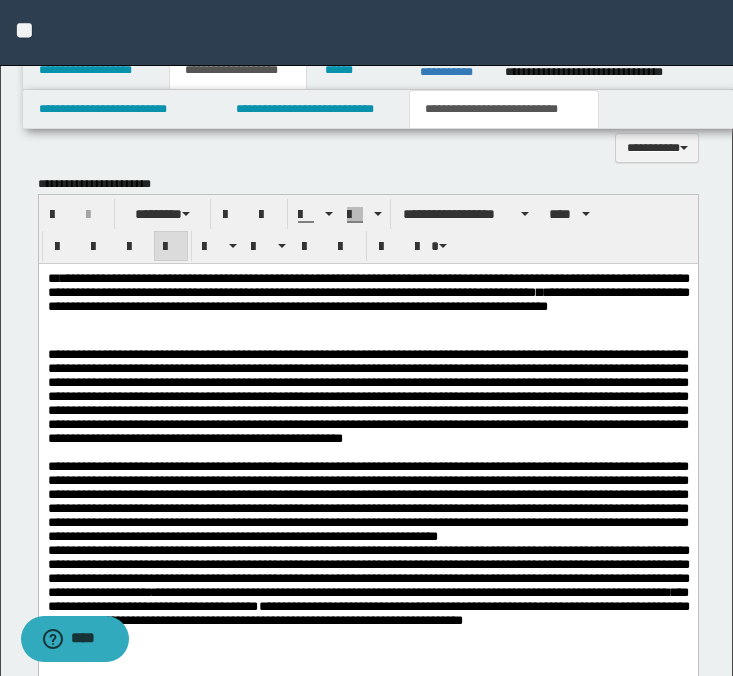drag, startPoint x: 311, startPoint y: 562, endPoint x: 296, endPoint y: 568, distance: 16.155495 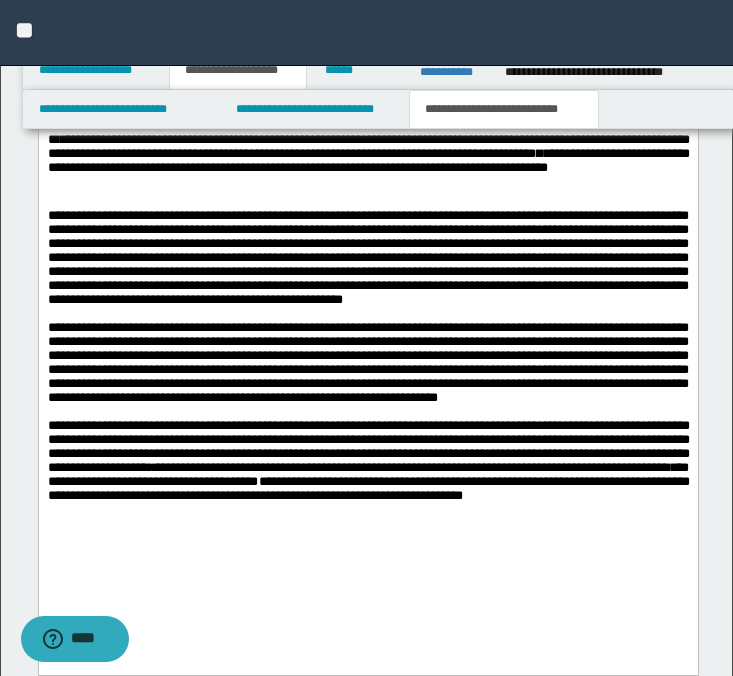 scroll, scrollTop: 996, scrollLeft: 0, axis: vertical 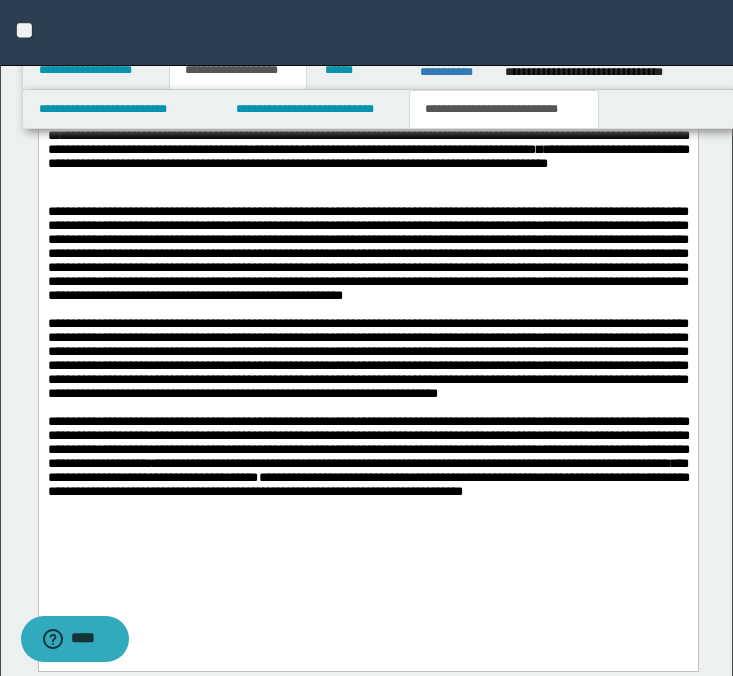 click on "**********" at bounding box center (368, 441) 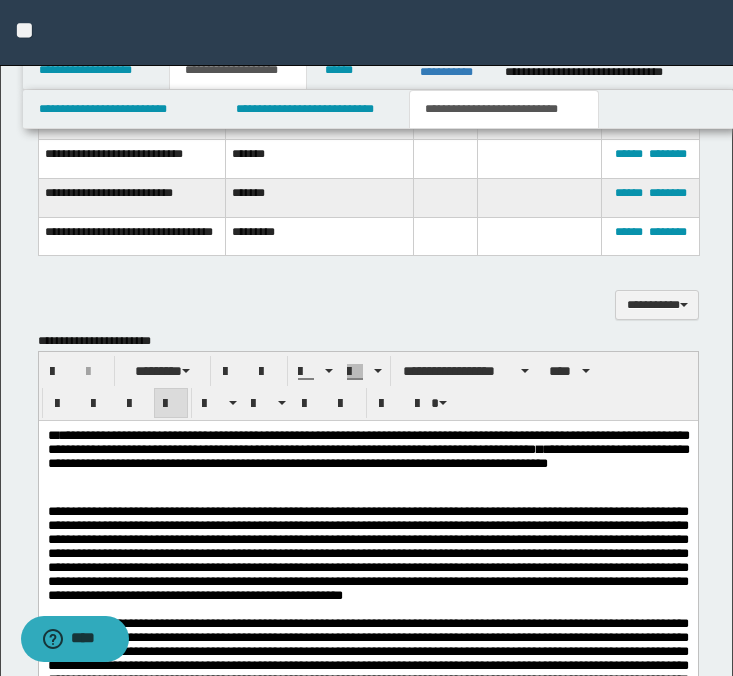 scroll, scrollTop: 575, scrollLeft: 0, axis: vertical 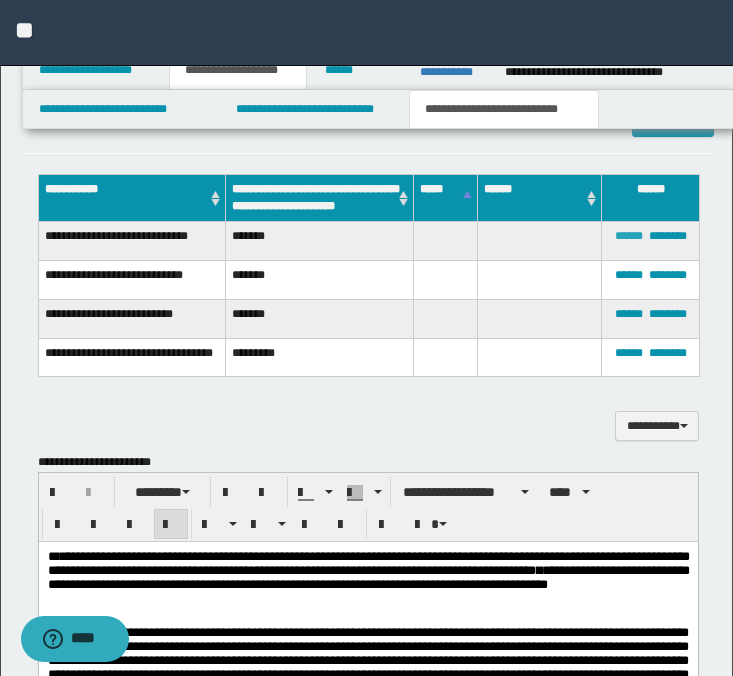 click on "******" at bounding box center [629, 236] 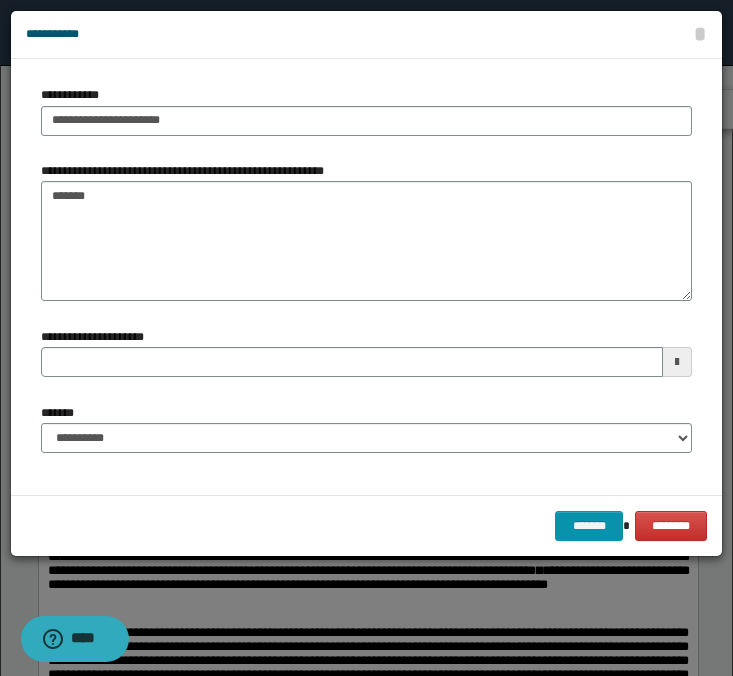type 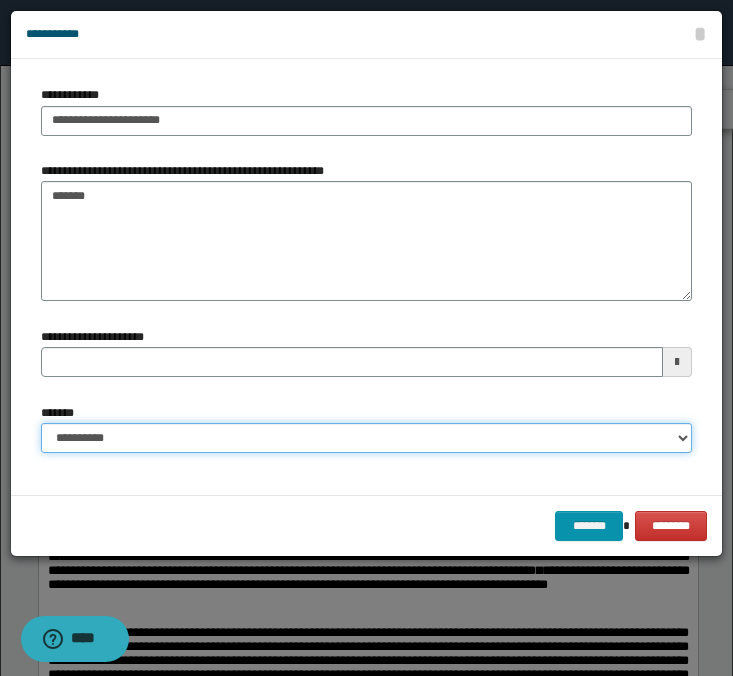 click on "**********" at bounding box center [366, 438] 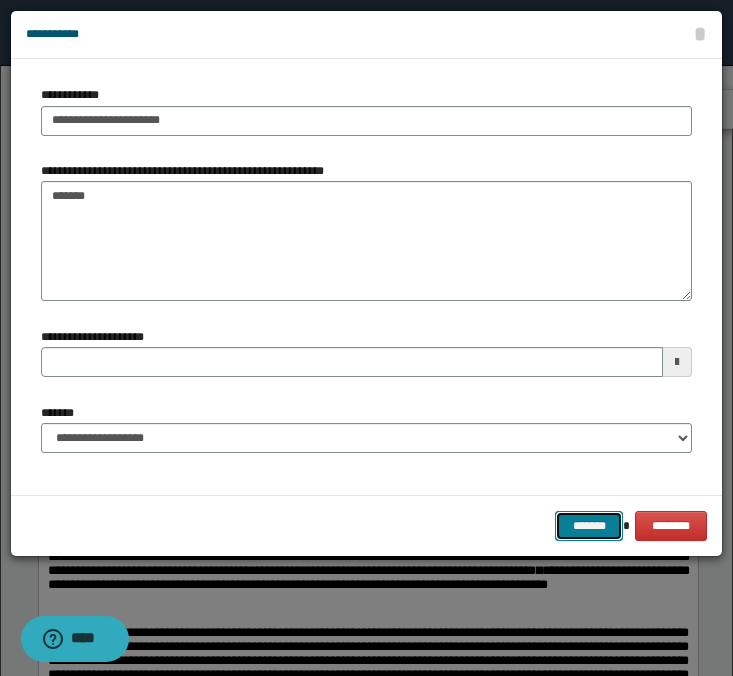 click on "*******" at bounding box center (589, 526) 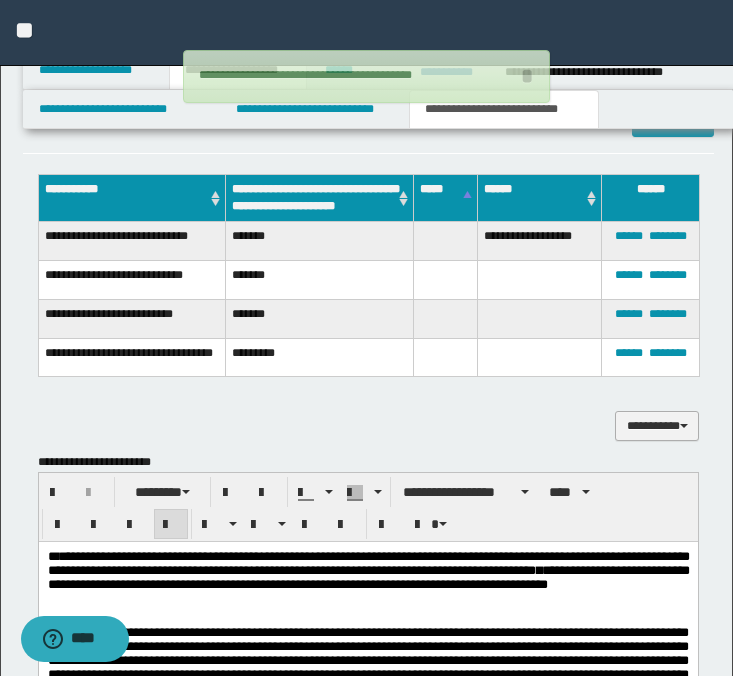 type 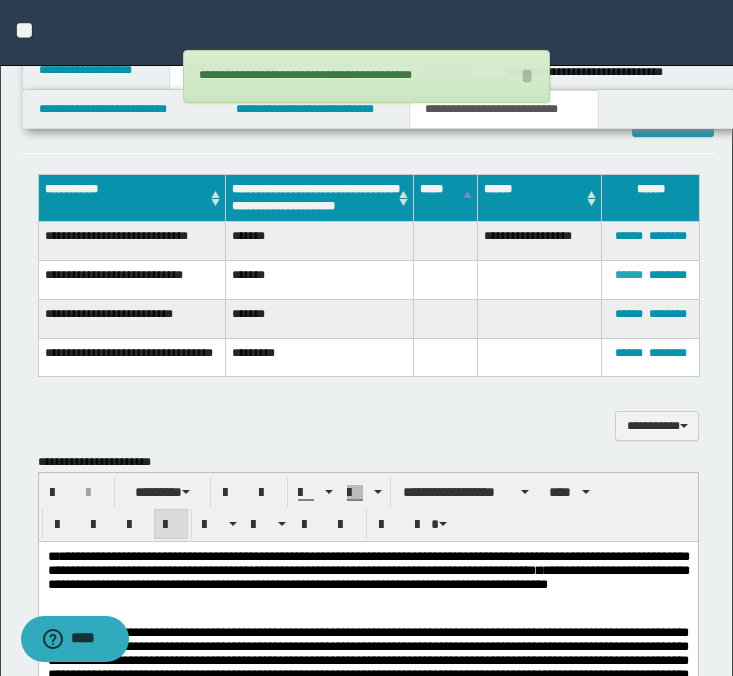 click on "******" at bounding box center (629, 275) 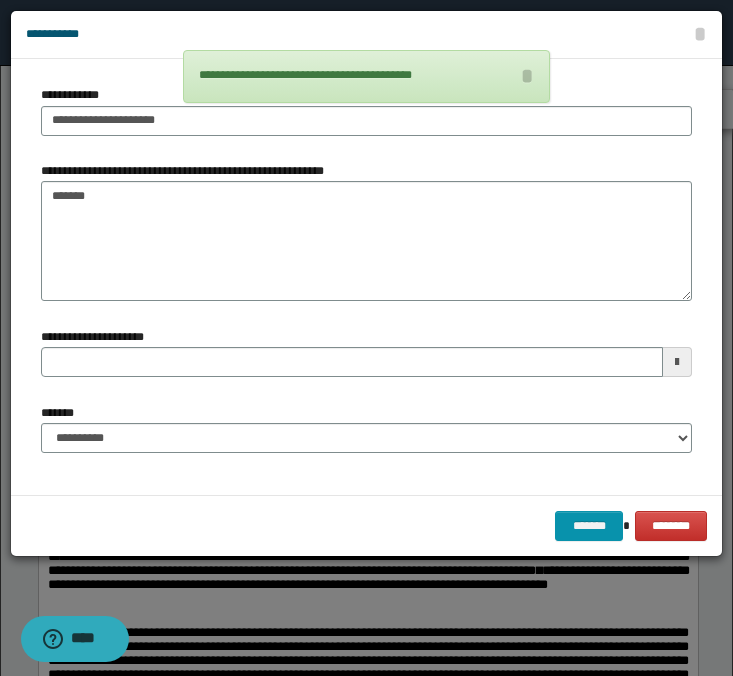 type 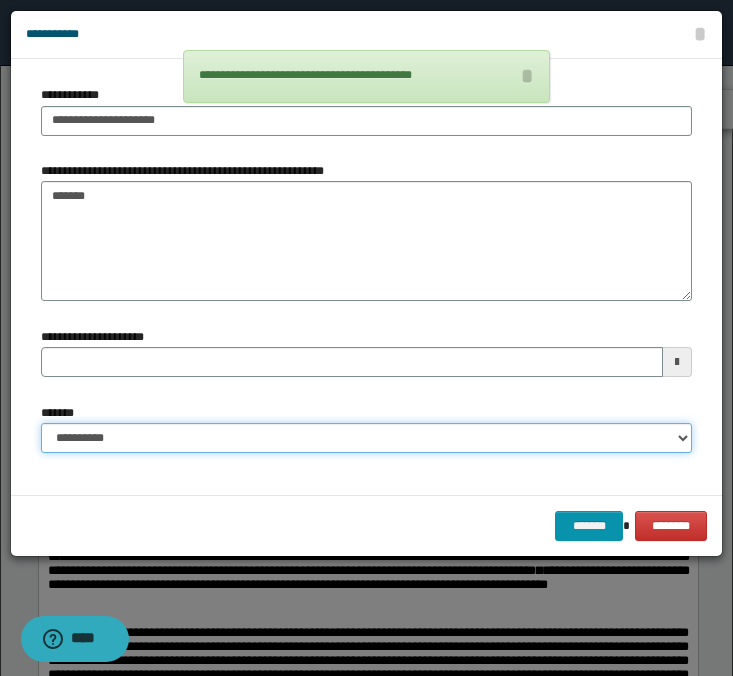 click on "**********" at bounding box center [366, 438] 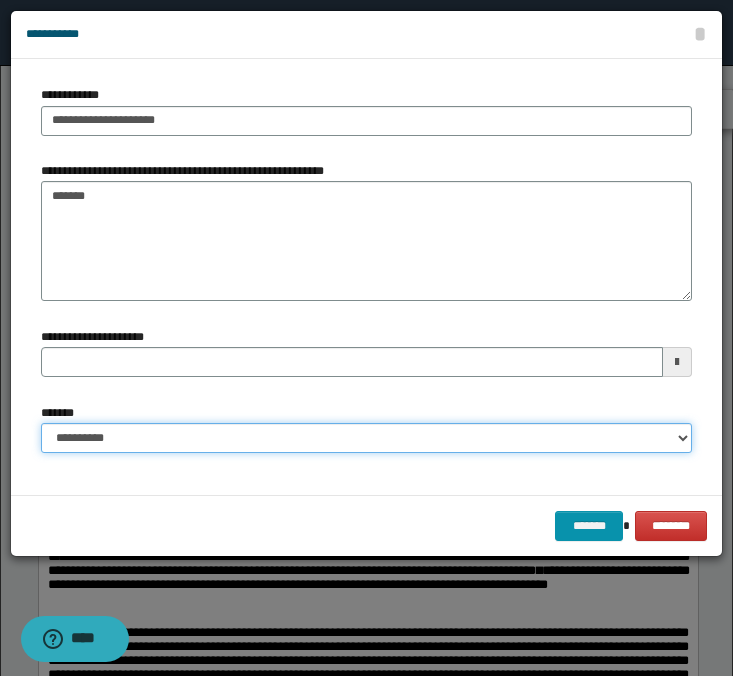 select on "*" 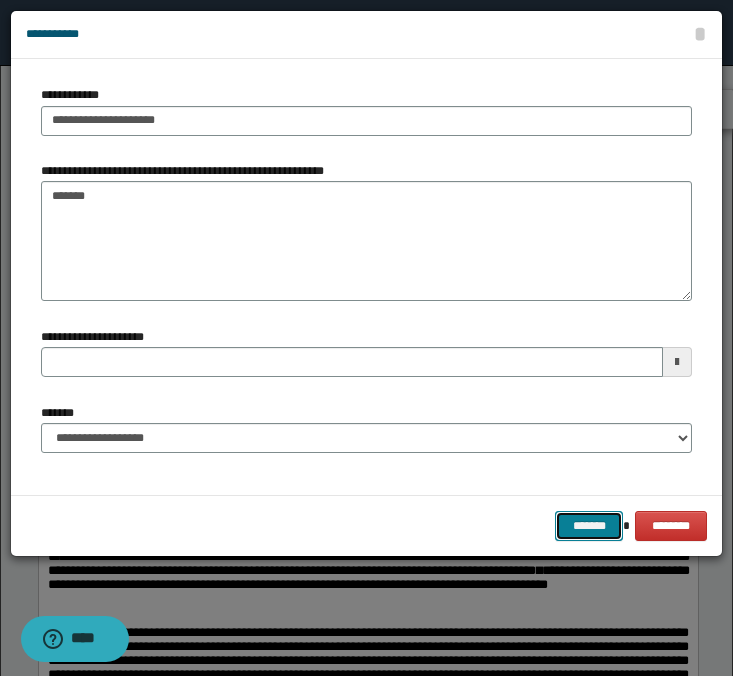 click on "*******" at bounding box center (589, 526) 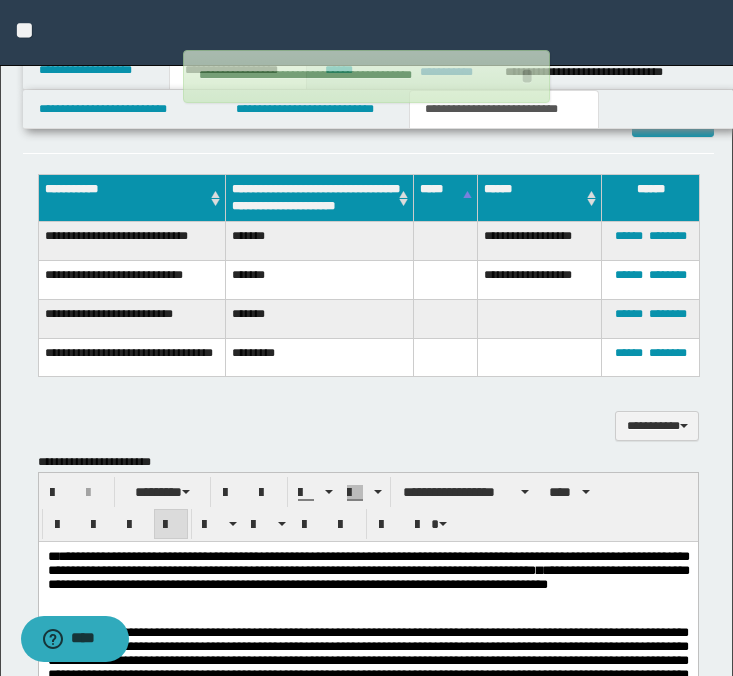 type 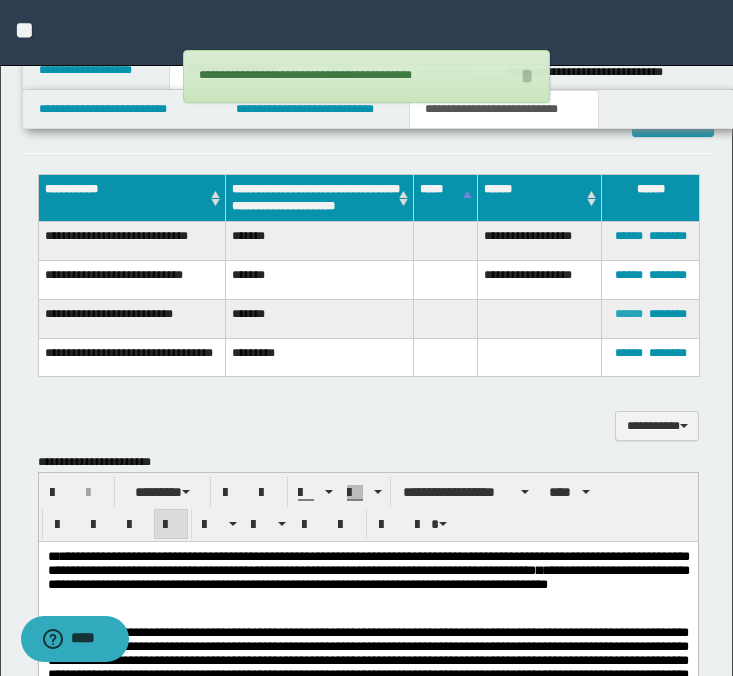 click on "******" at bounding box center [629, 314] 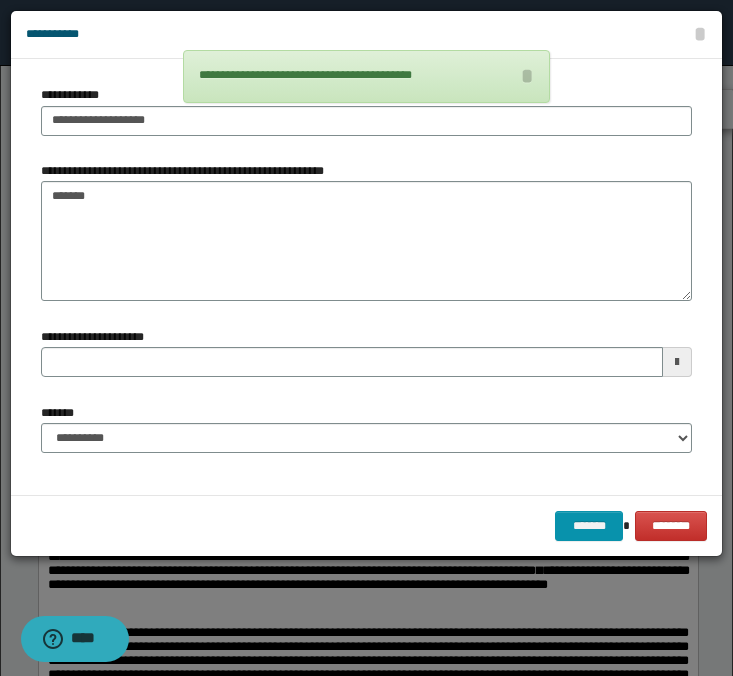 type 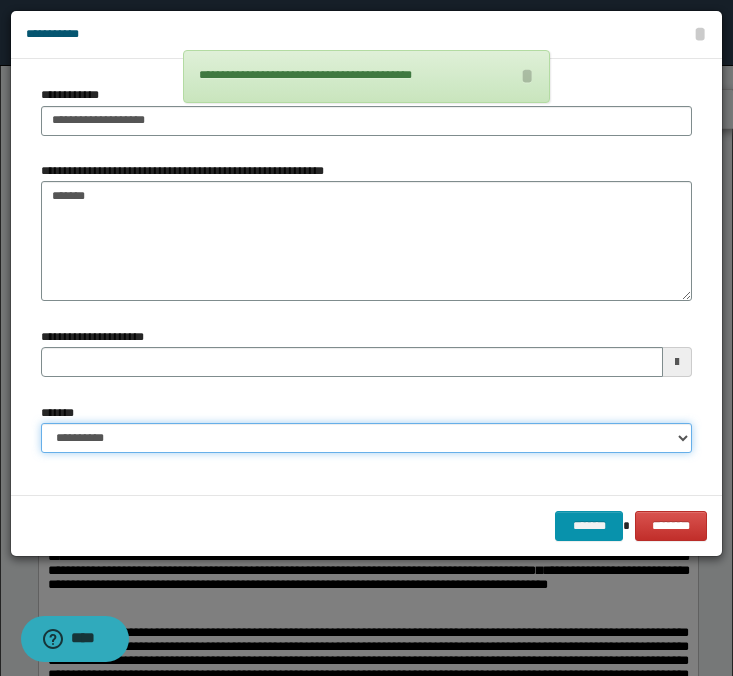click on "**********" at bounding box center [366, 438] 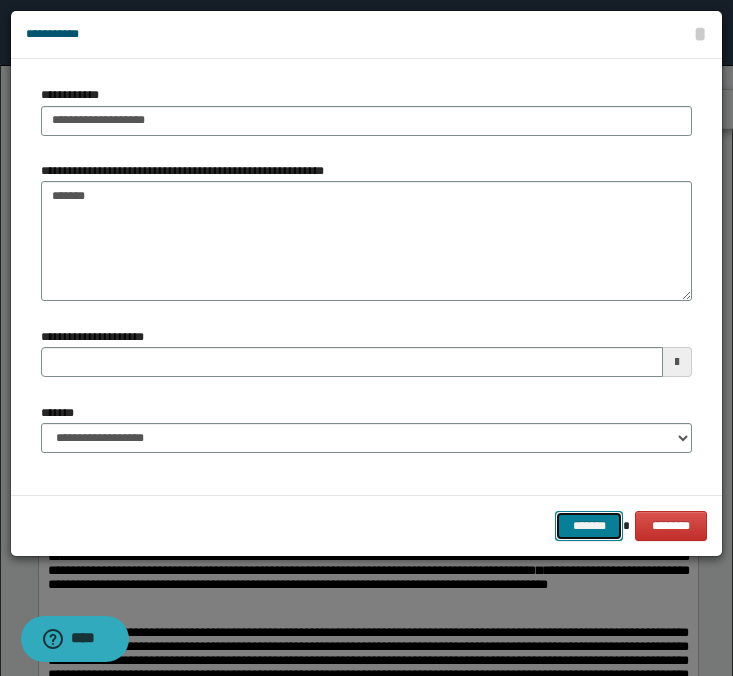 click on "*******" at bounding box center [589, 526] 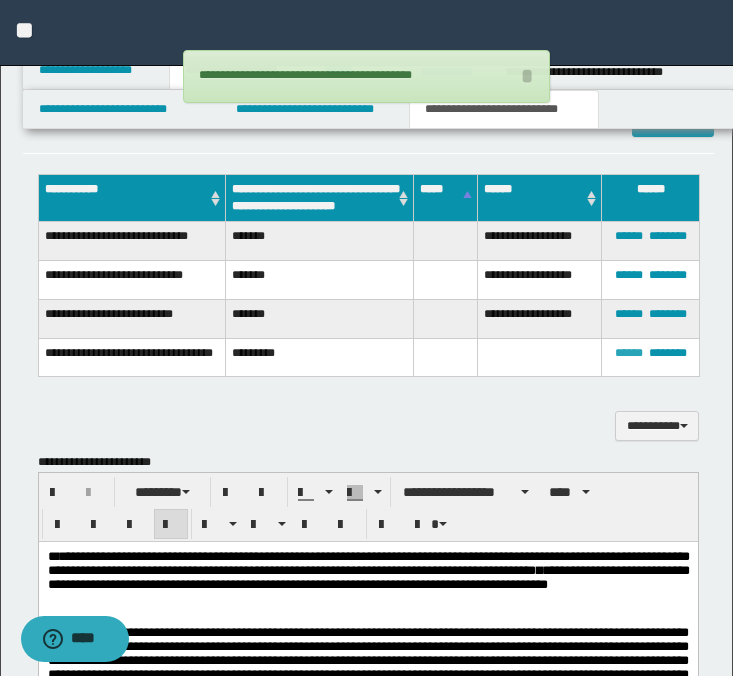 click on "******" at bounding box center [629, 353] 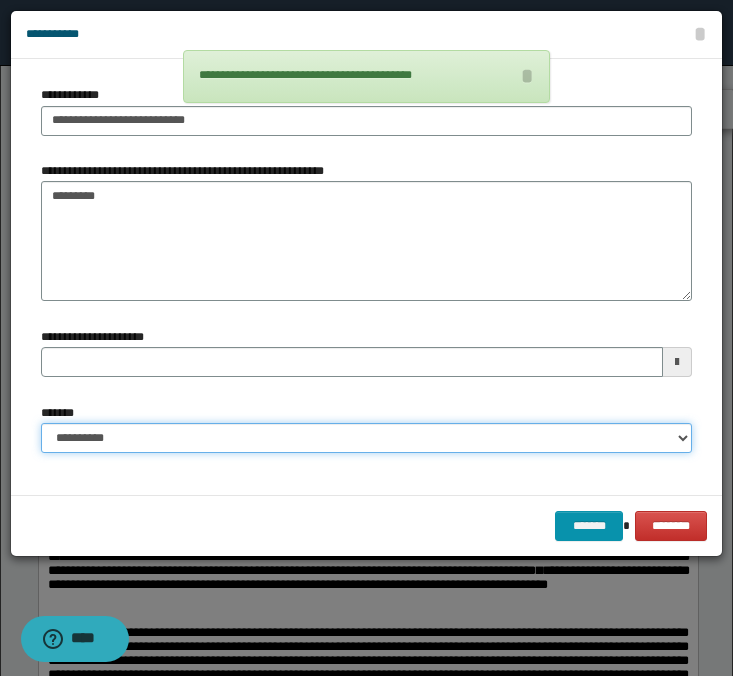 click on "**********" at bounding box center [366, 438] 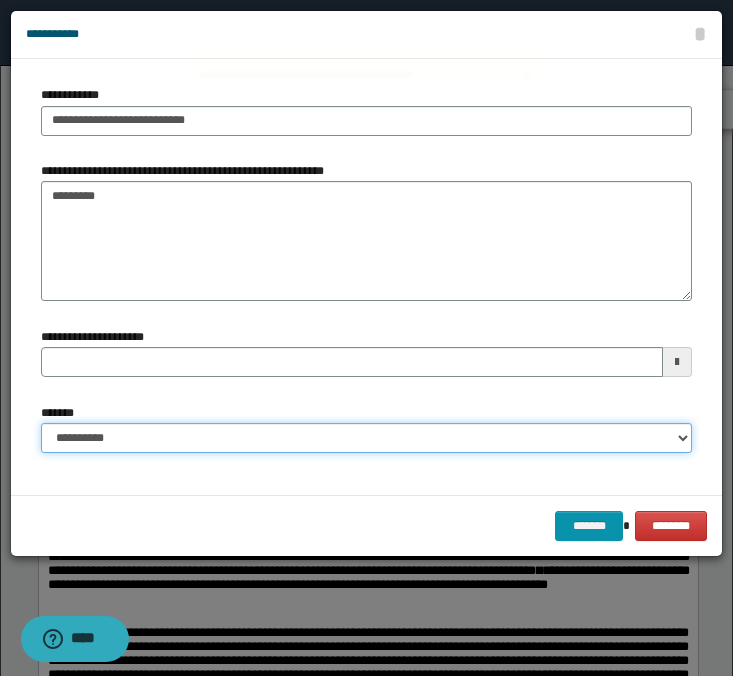 select on "*" 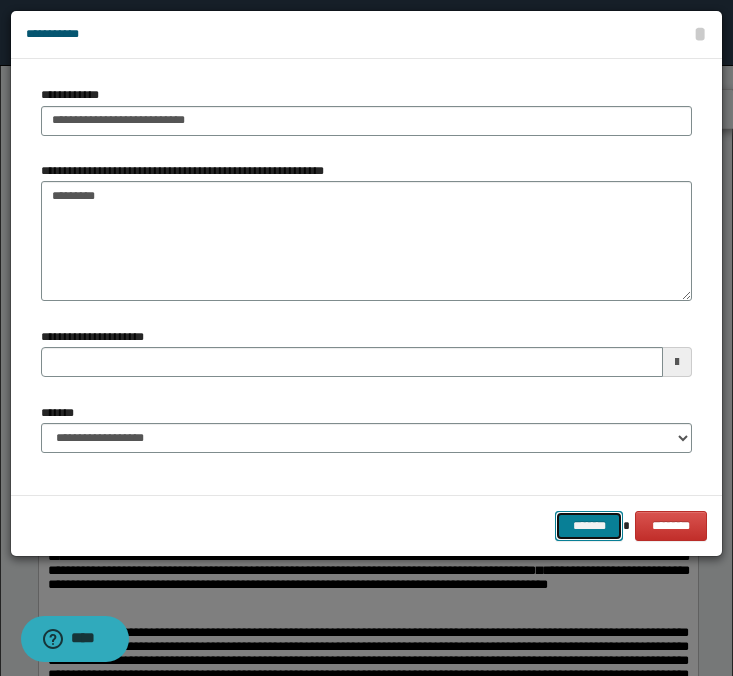 click on "*******" at bounding box center [589, 526] 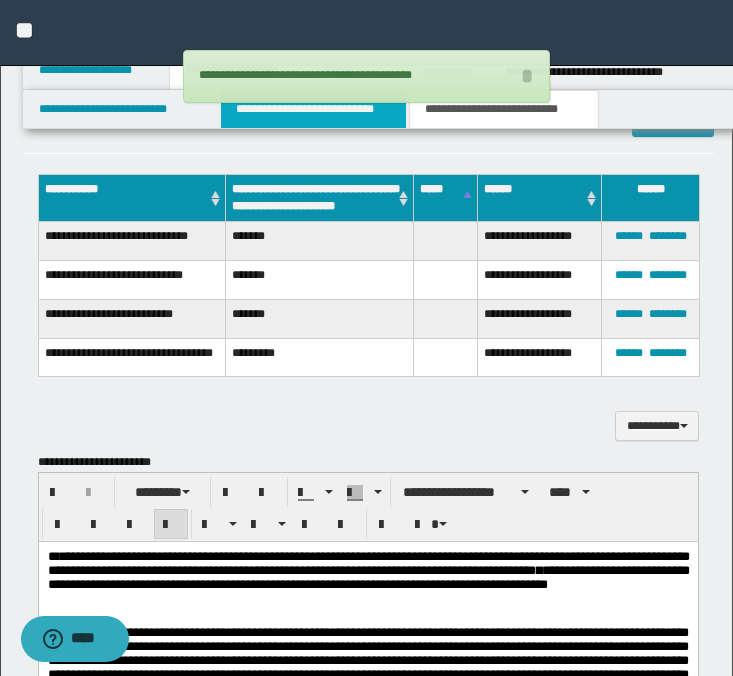 click on "**********" at bounding box center [314, 109] 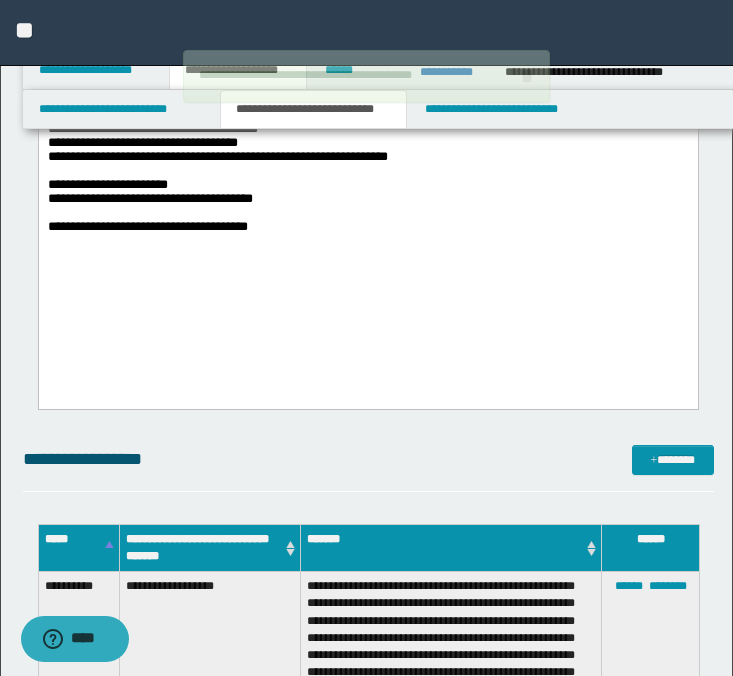 click on "**********" at bounding box center (367, 71) 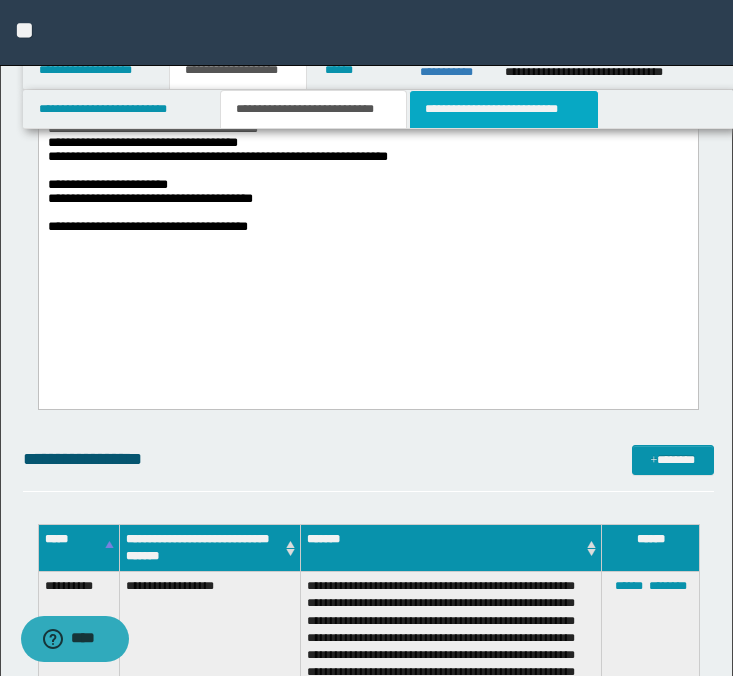 click on "**********" at bounding box center [504, 109] 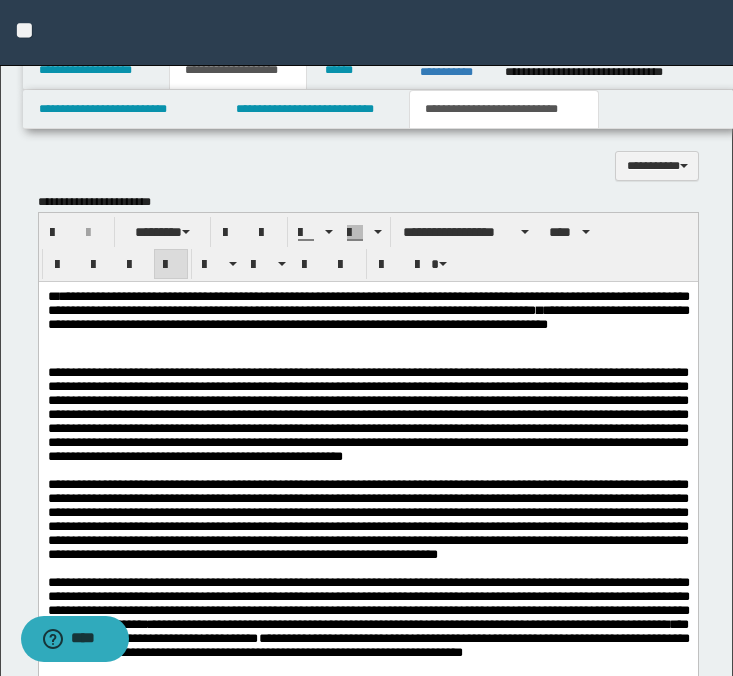 scroll, scrollTop: 1006, scrollLeft: 0, axis: vertical 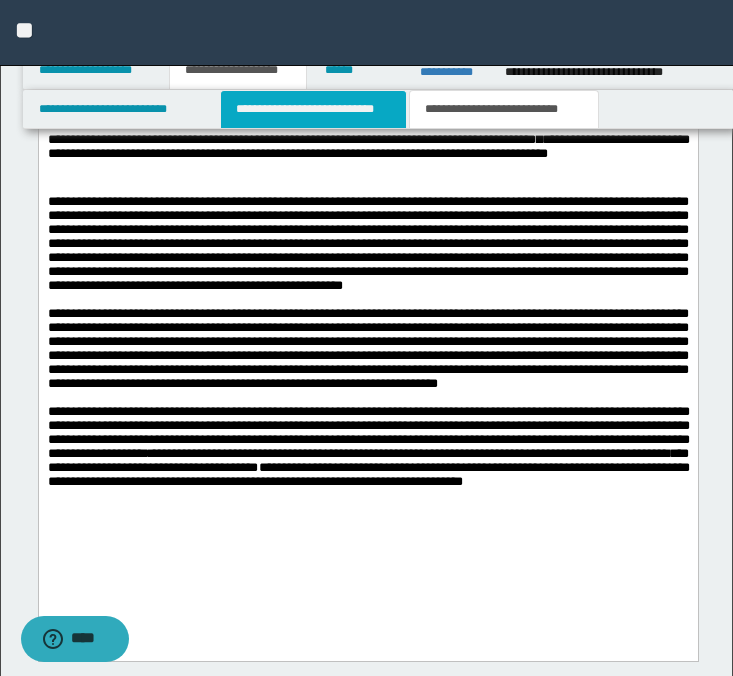 click on "**********" at bounding box center [314, 109] 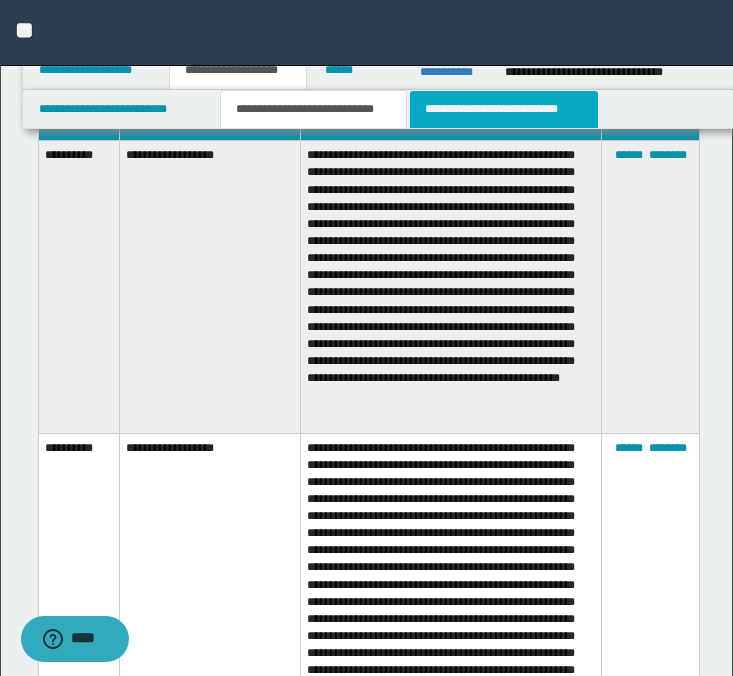 click on "**********" at bounding box center (504, 109) 